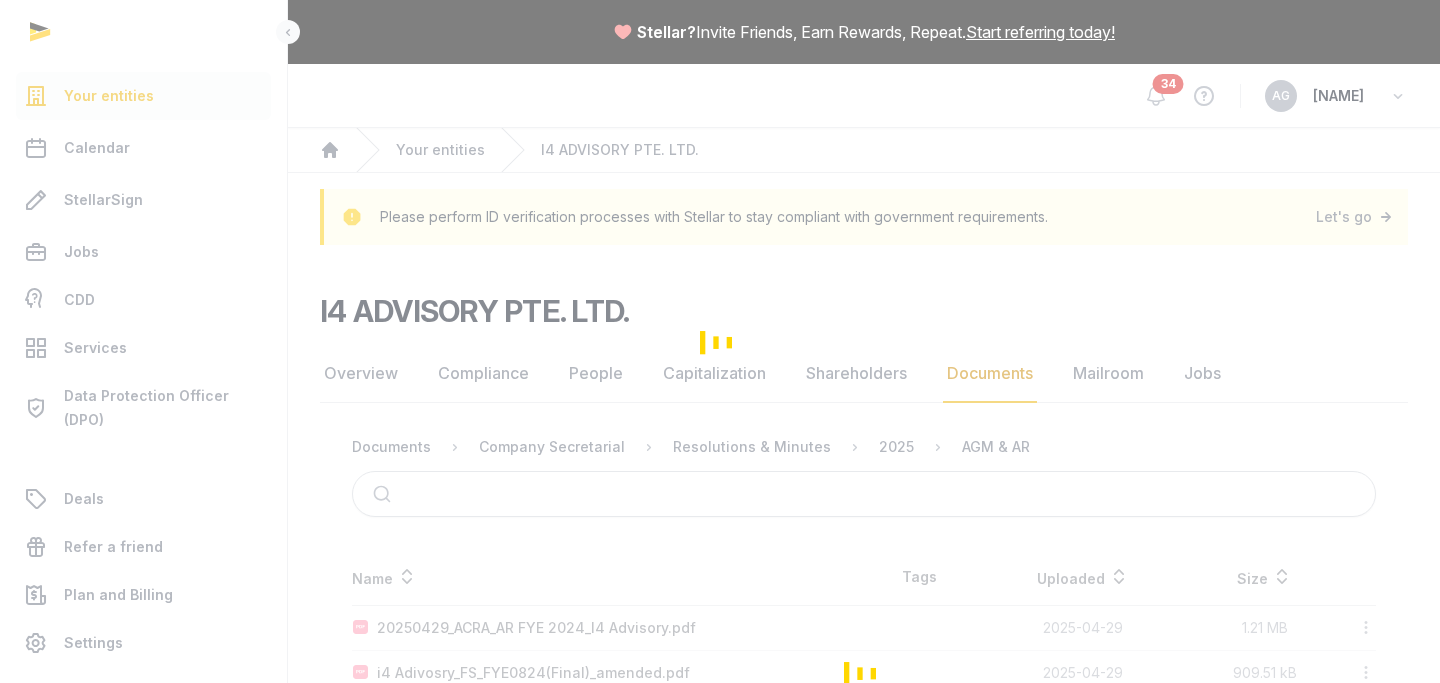 scroll, scrollTop: 0, scrollLeft: 0, axis: both 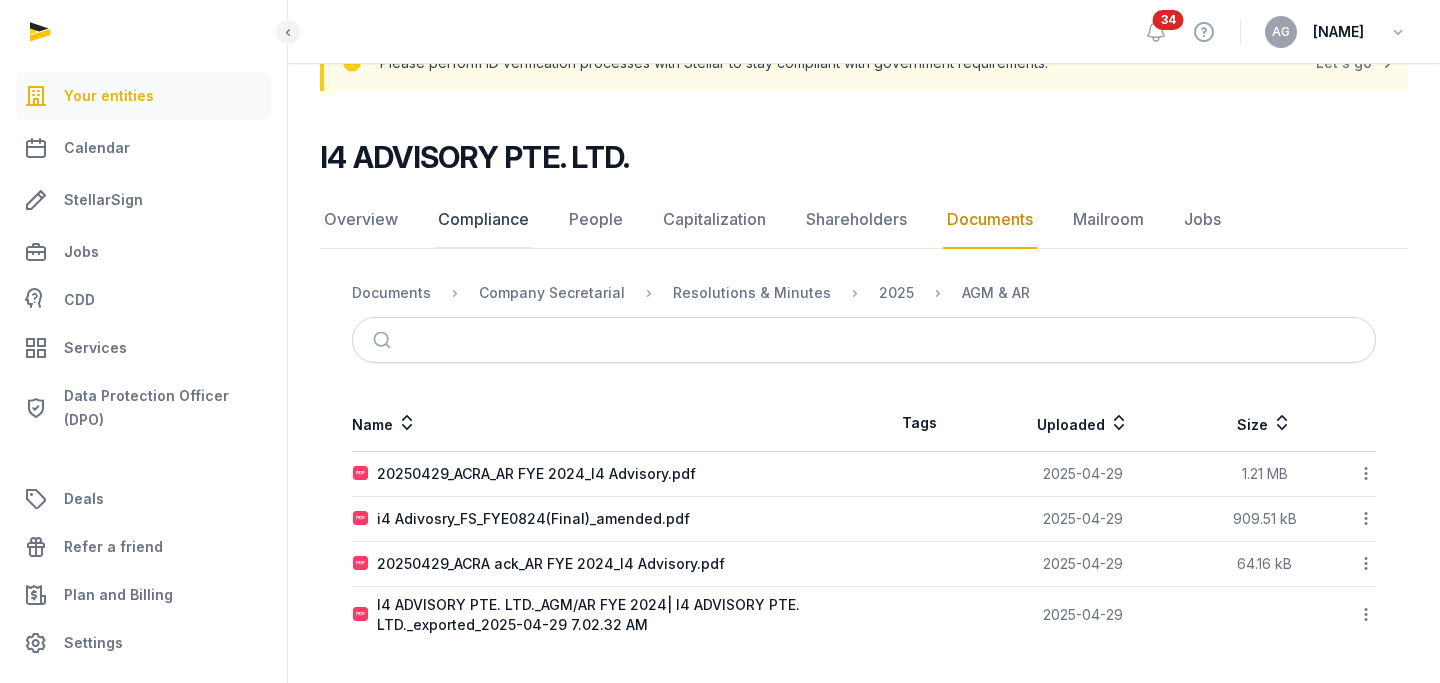 click on "Compliance" 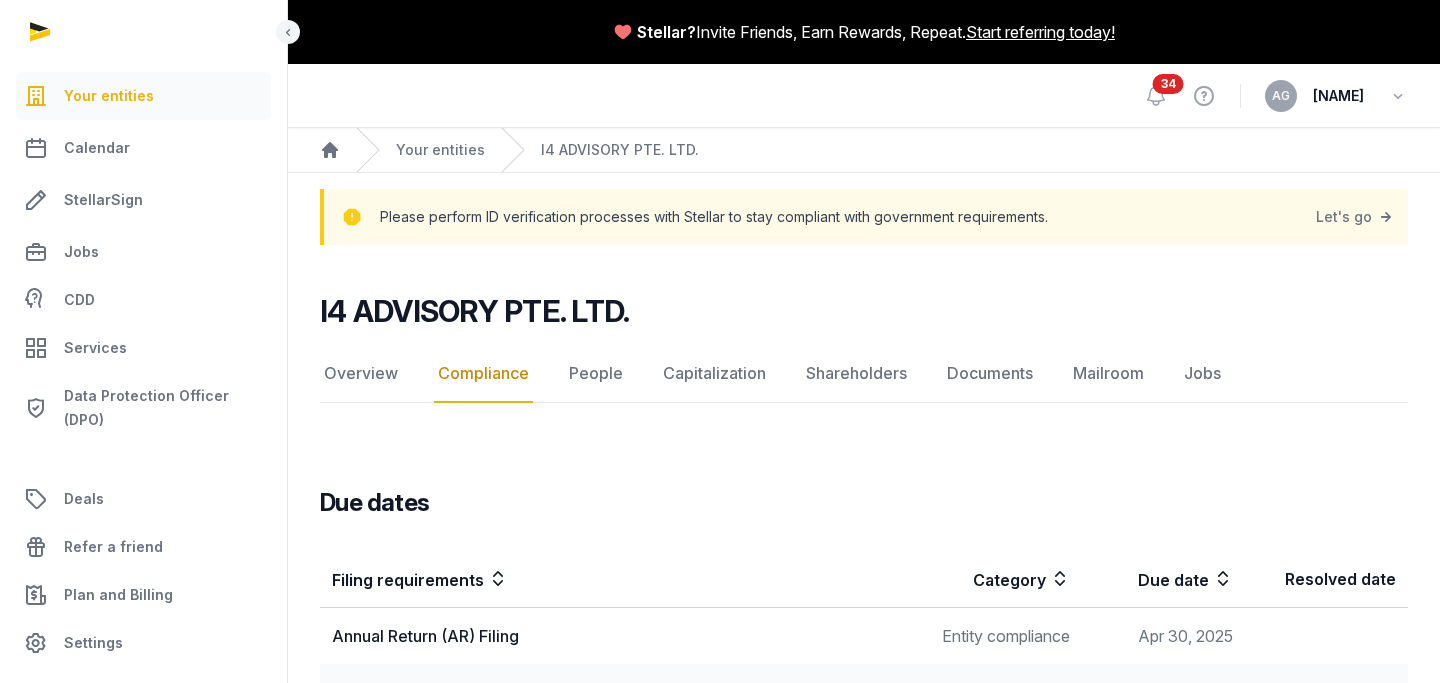 scroll, scrollTop: 77, scrollLeft: 0, axis: vertical 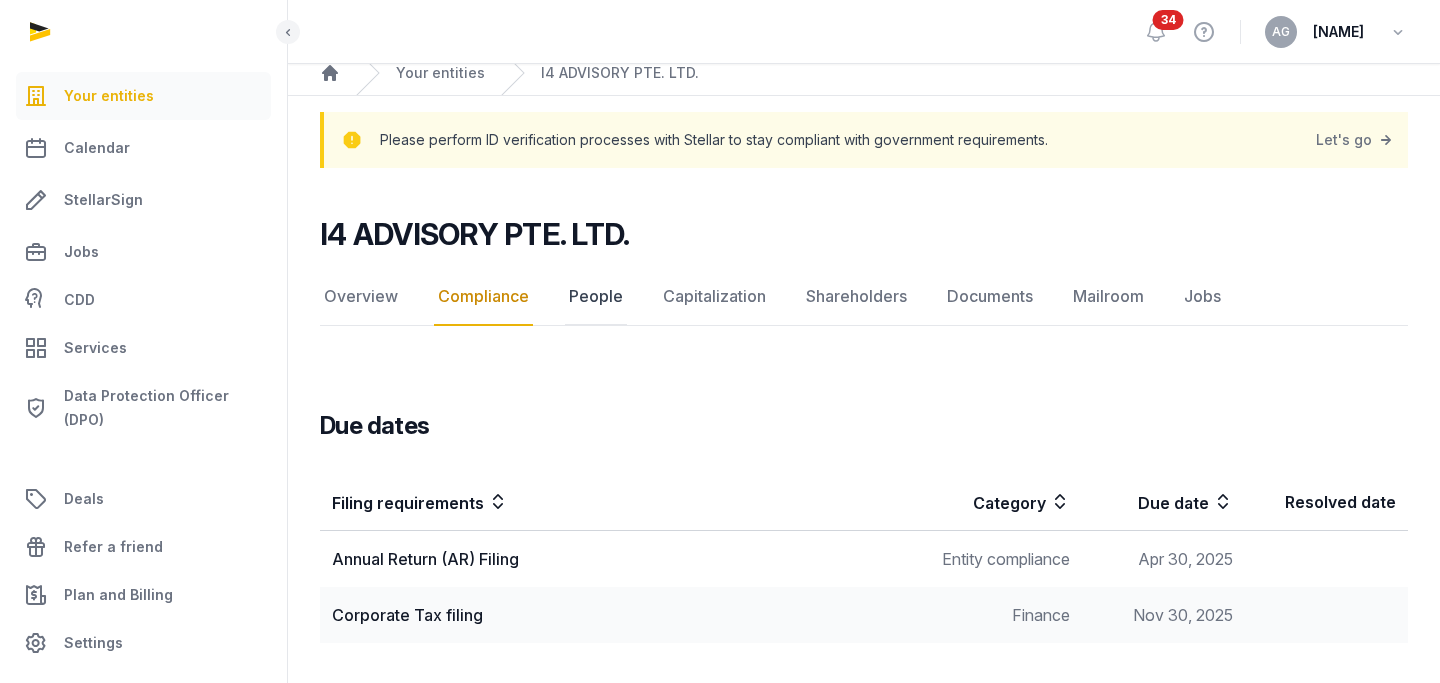 click on "People" 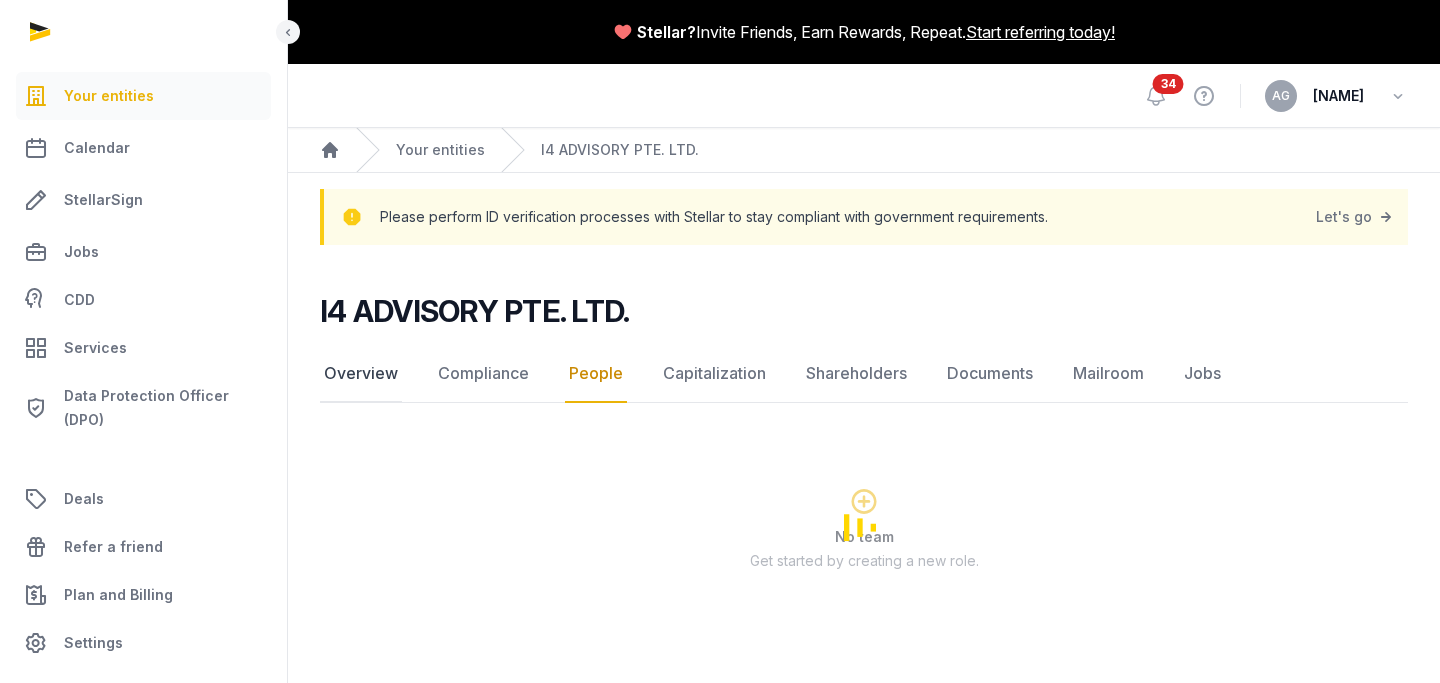 click on "Overview" 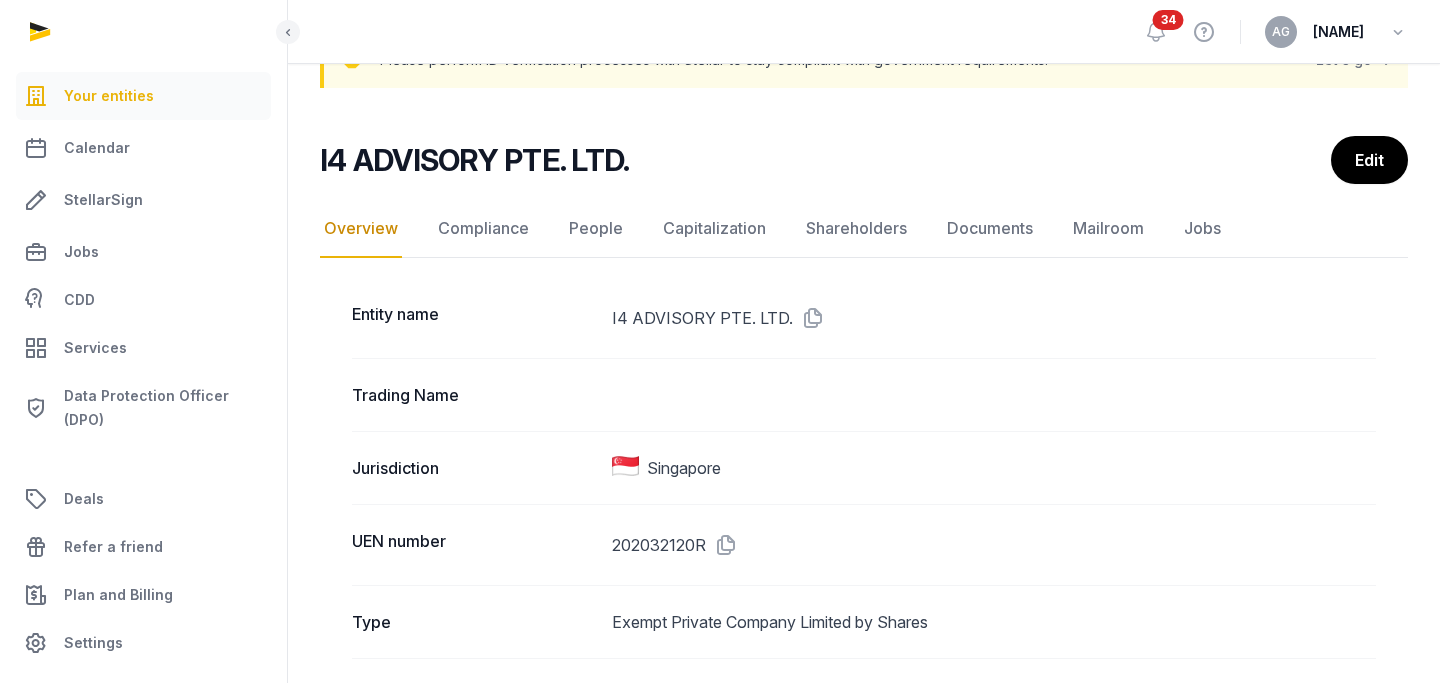scroll, scrollTop: 195, scrollLeft: 0, axis: vertical 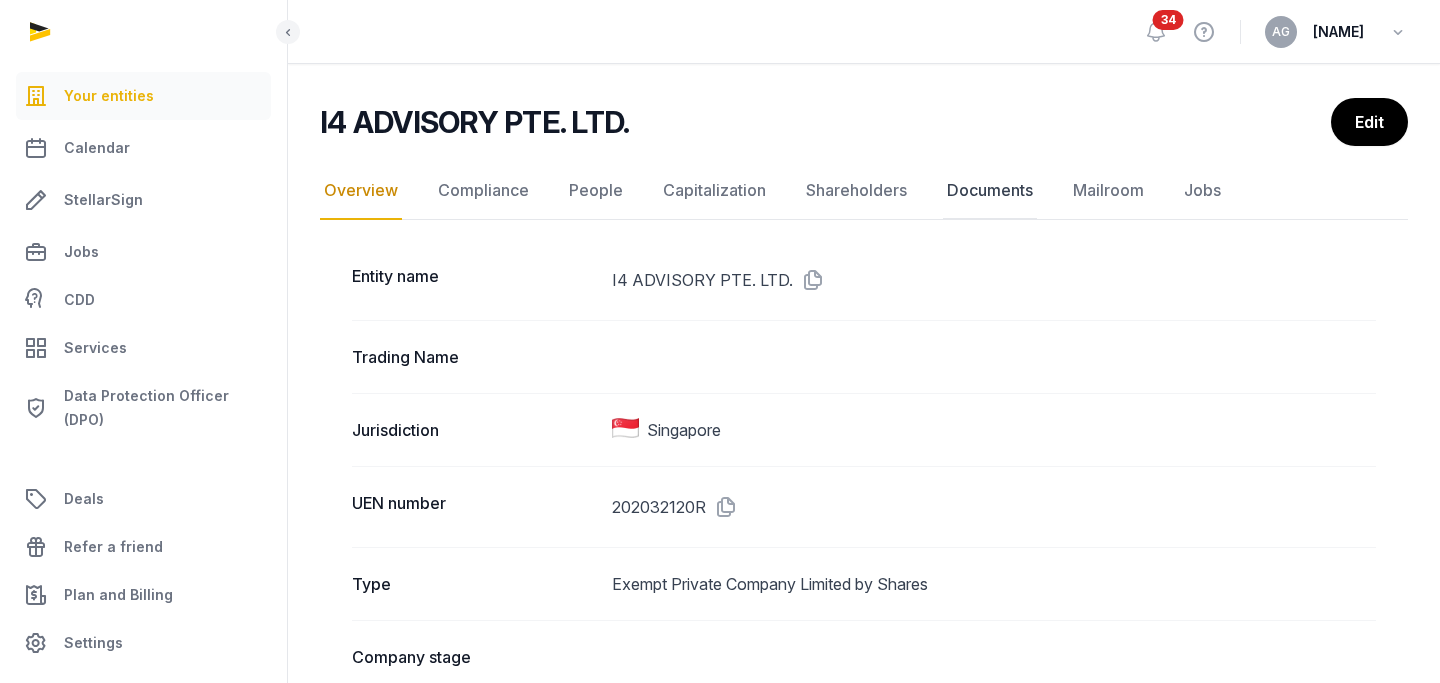 click on "Documents" 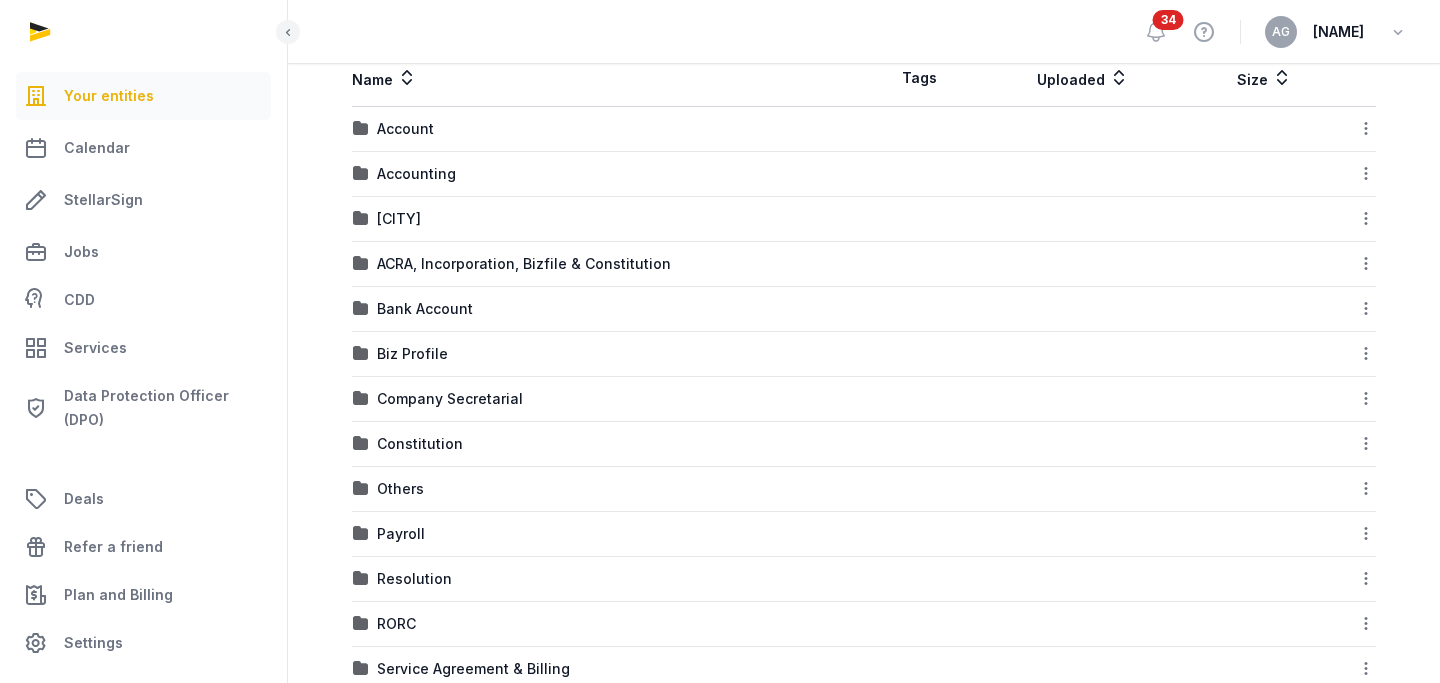 scroll, scrollTop: 509, scrollLeft: 0, axis: vertical 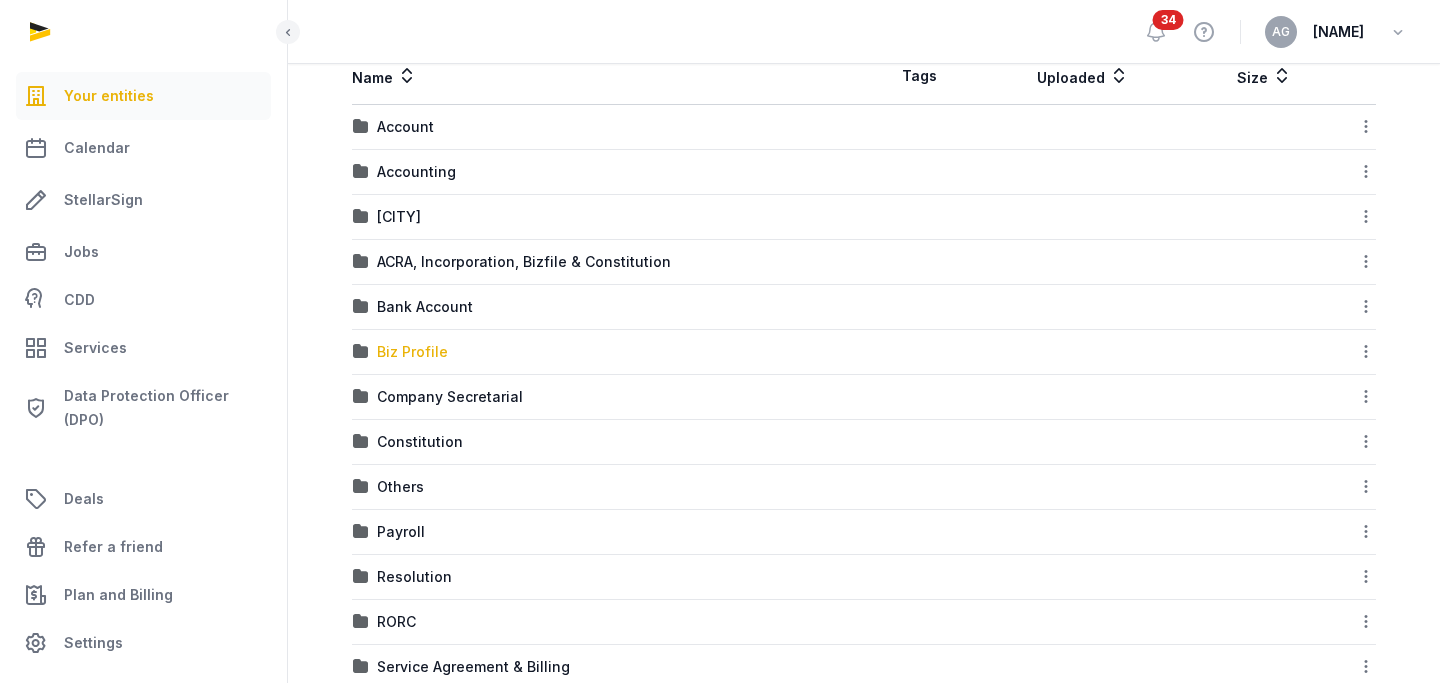 click on "Biz Profile" at bounding box center [412, 352] 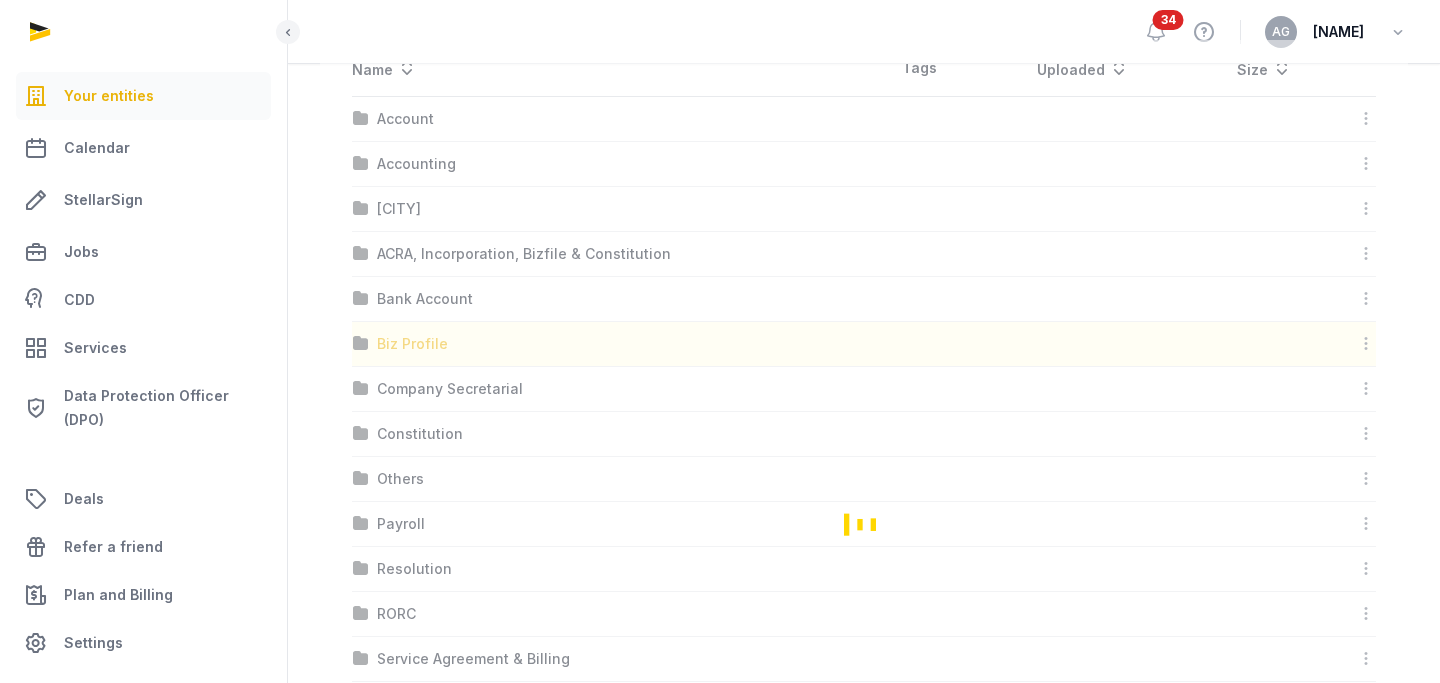 scroll, scrollTop: 142, scrollLeft: 0, axis: vertical 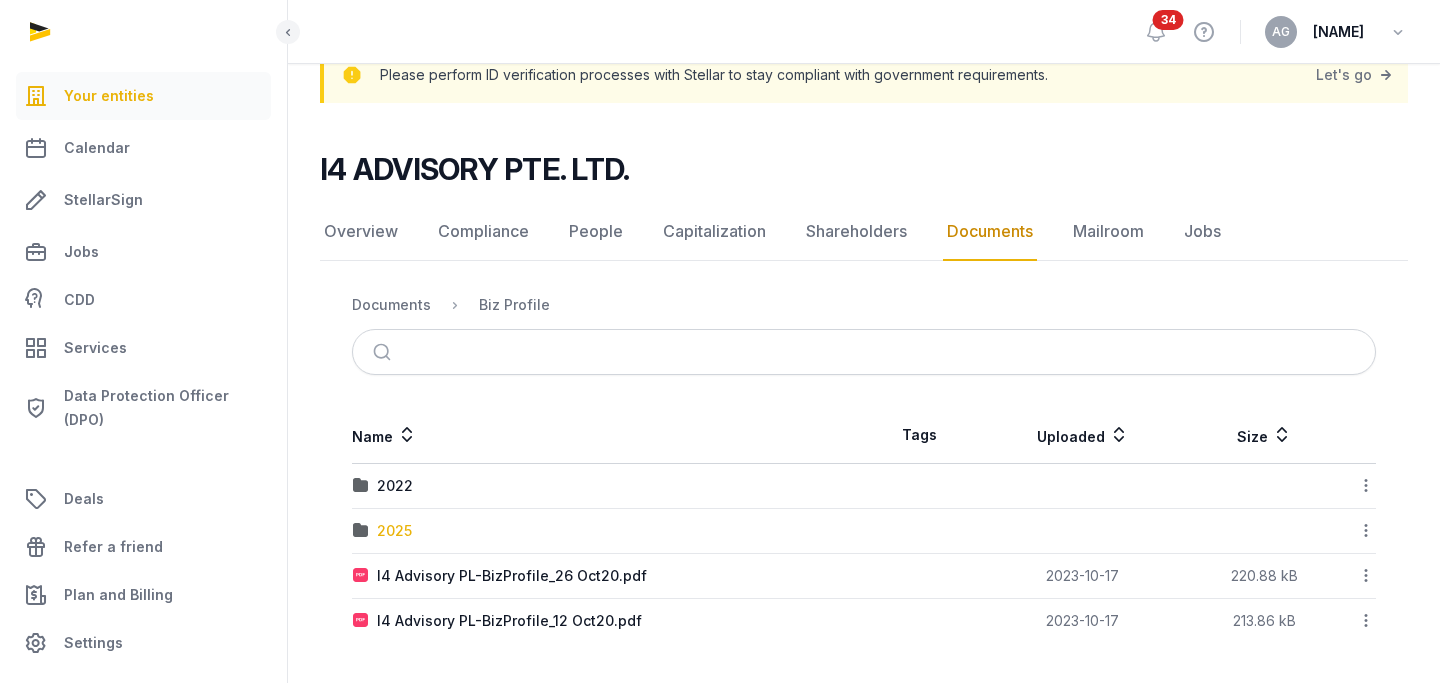 click on "2025" at bounding box center [394, 531] 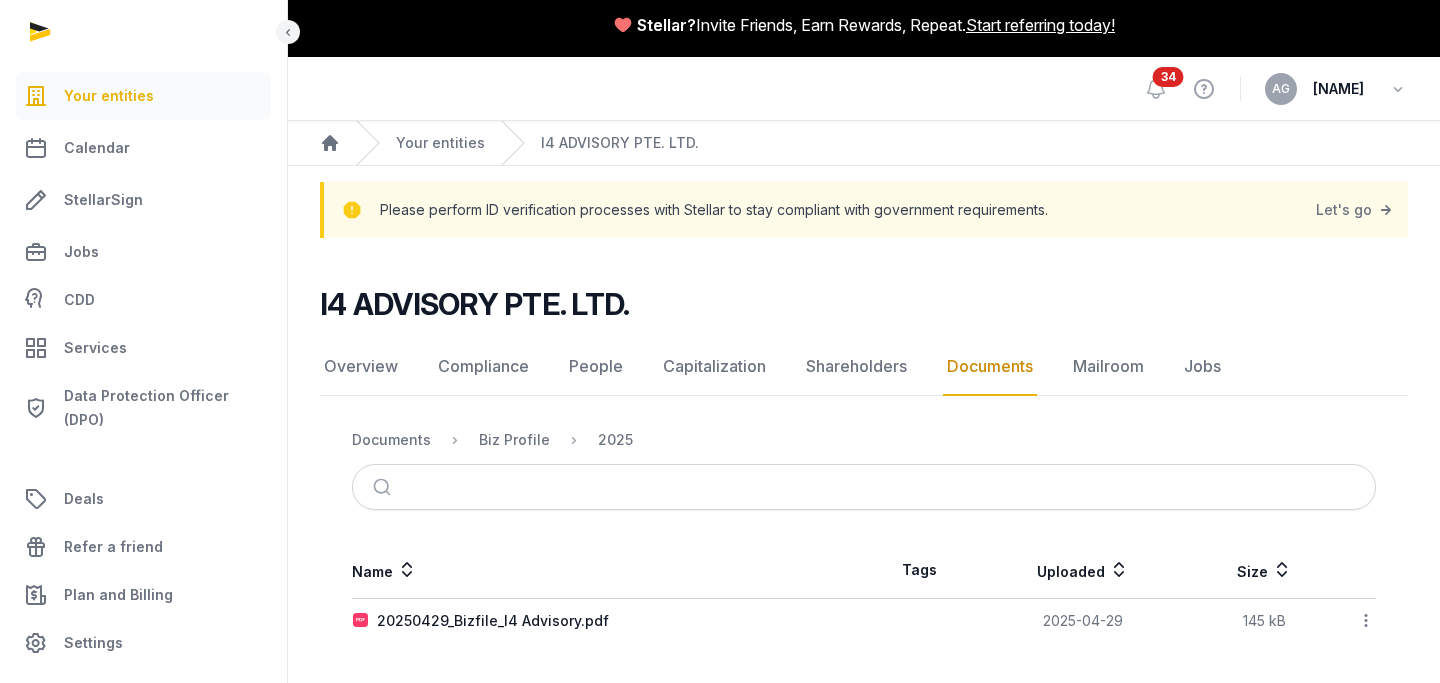 scroll, scrollTop: 7, scrollLeft: 0, axis: vertical 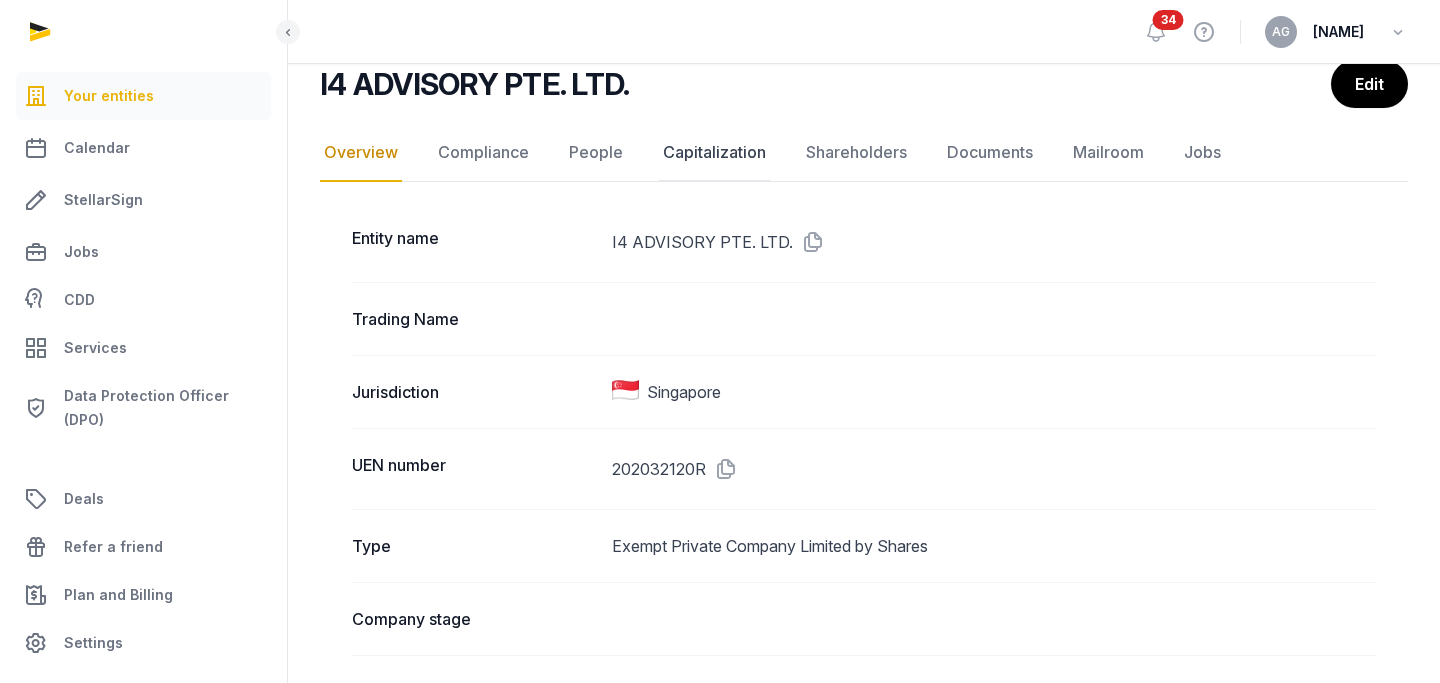 click on "Capitalization" 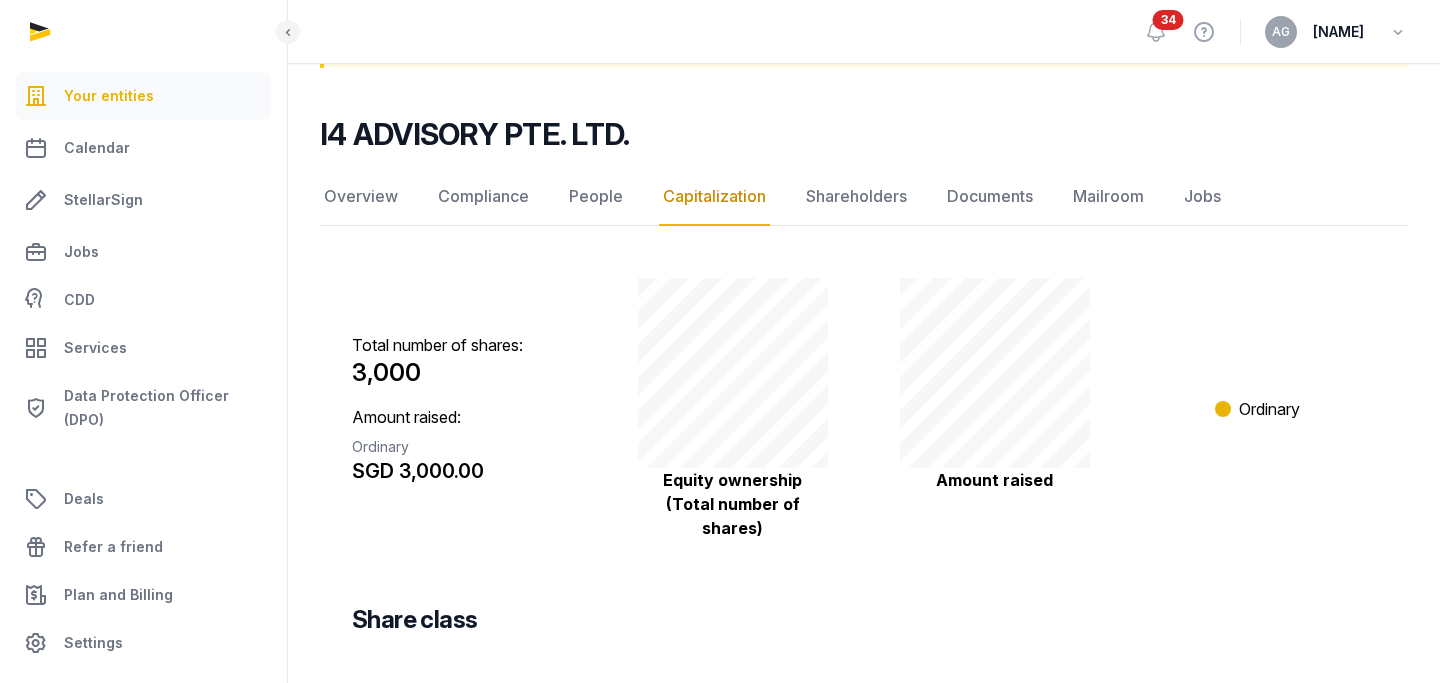 scroll, scrollTop: 130, scrollLeft: 0, axis: vertical 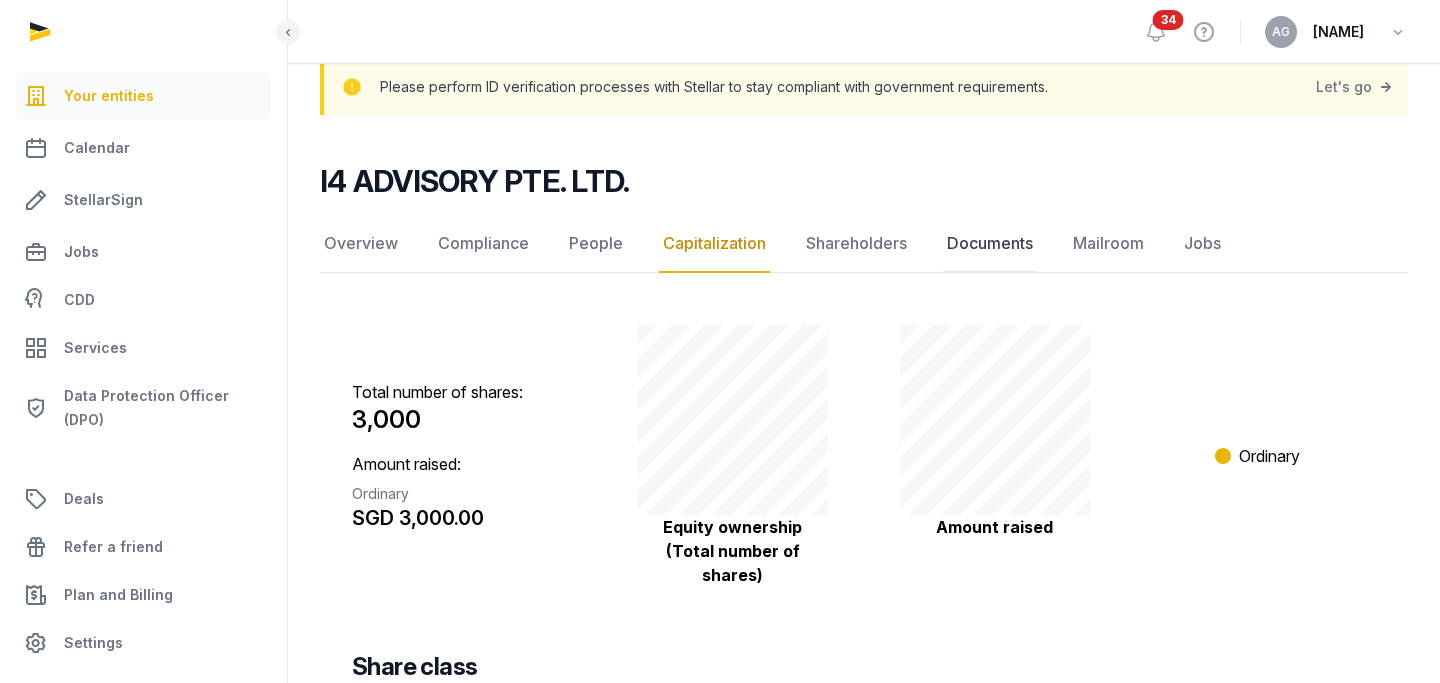 click on "Documents" 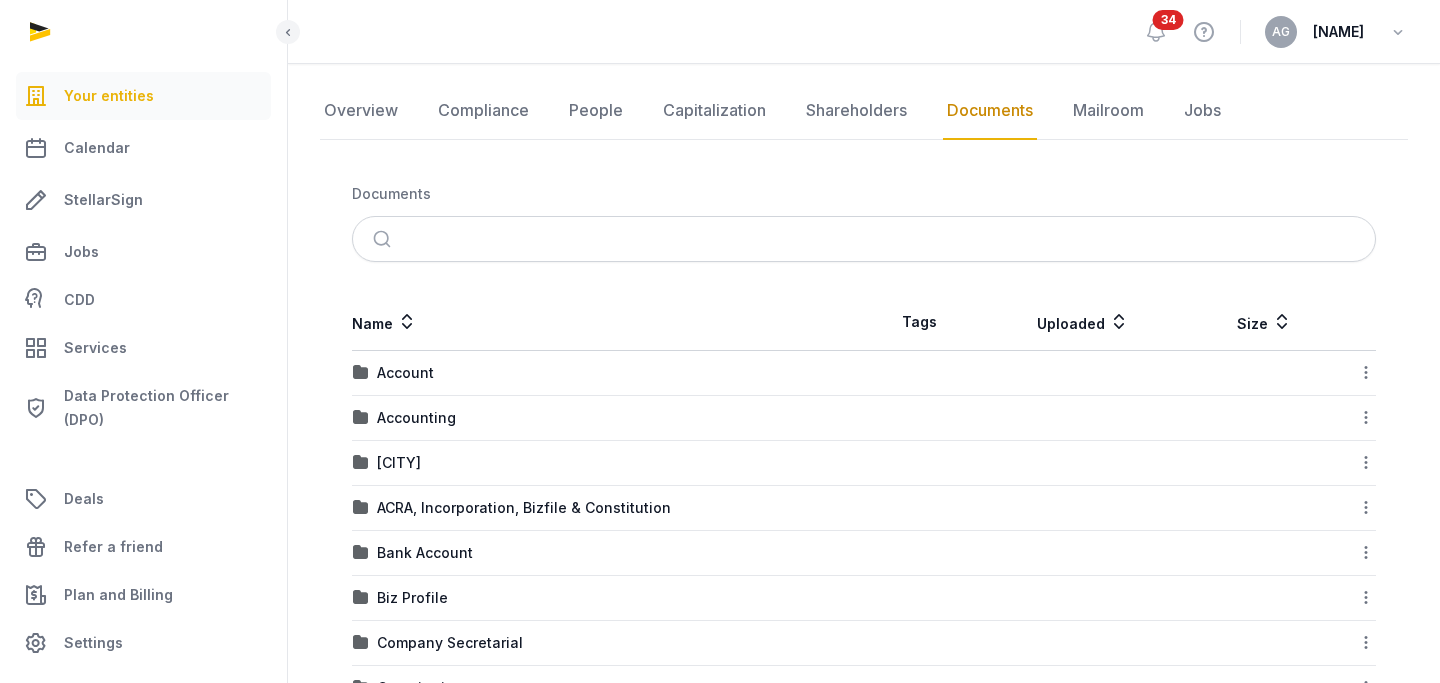 scroll, scrollTop: 275, scrollLeft: 0, axis: vertical 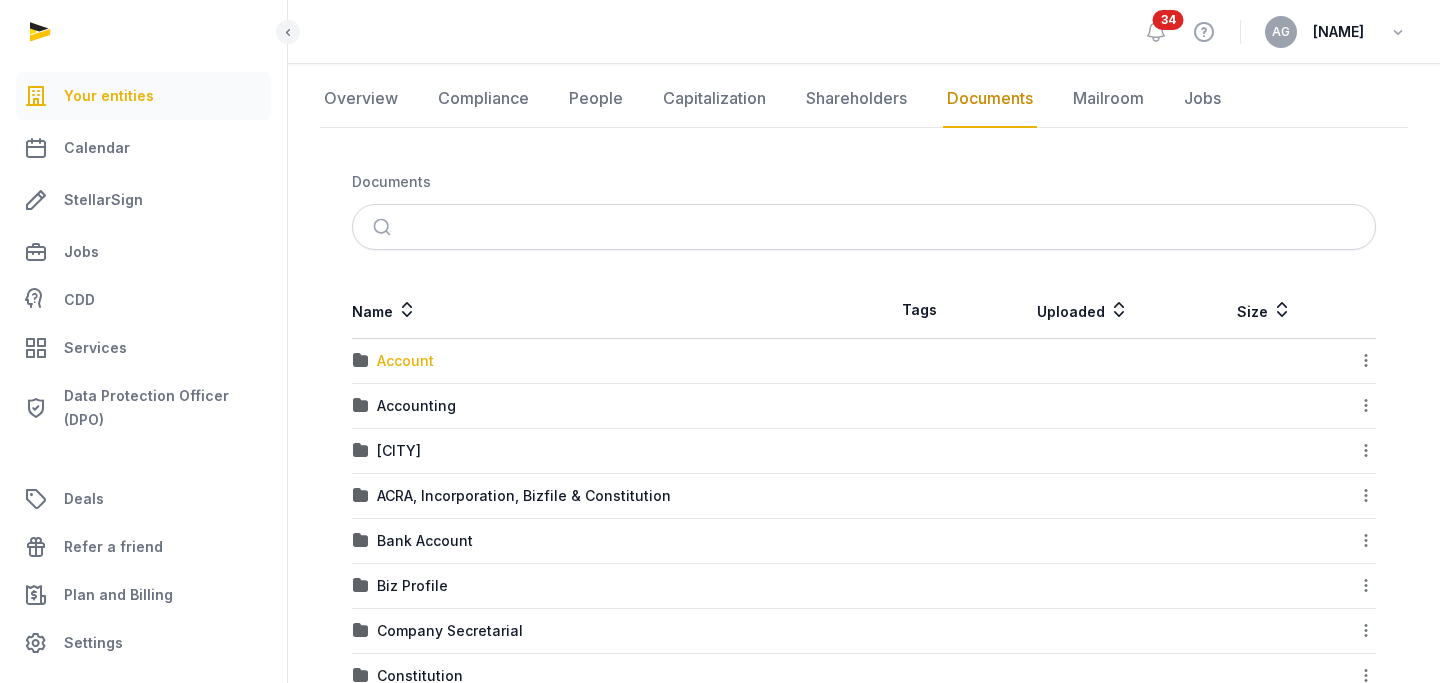 click on "Account" at bounding box center (405, 361) 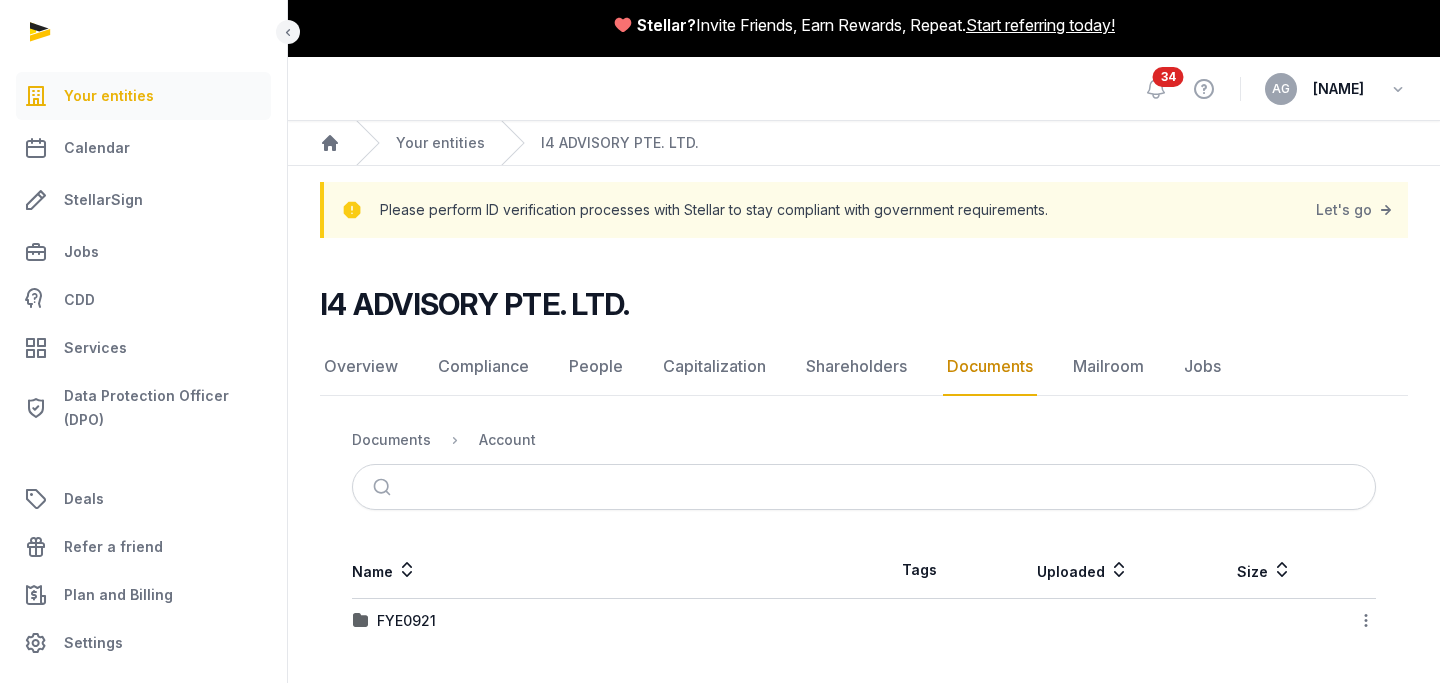scroll, scrollTop: 7, scrollLeft: 0, axis: vertical 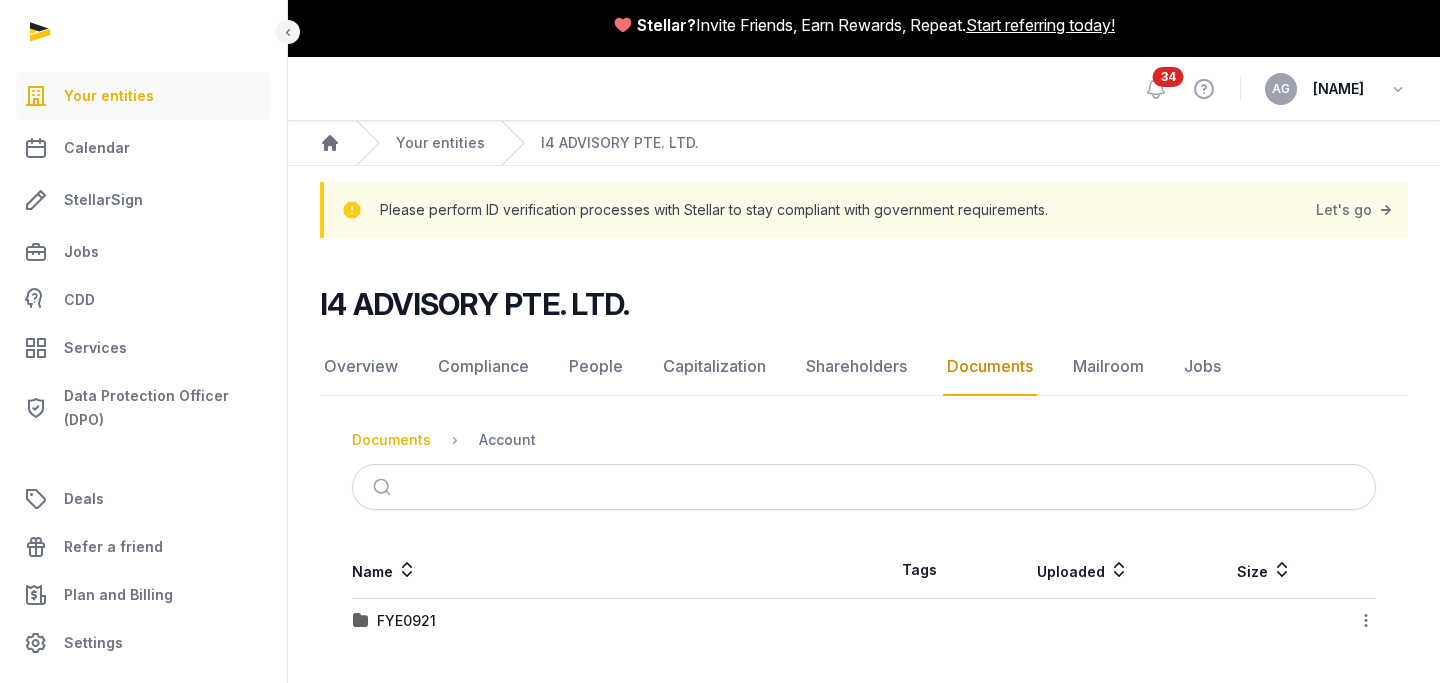 click on "Documents" at bounding box center [391, 440] 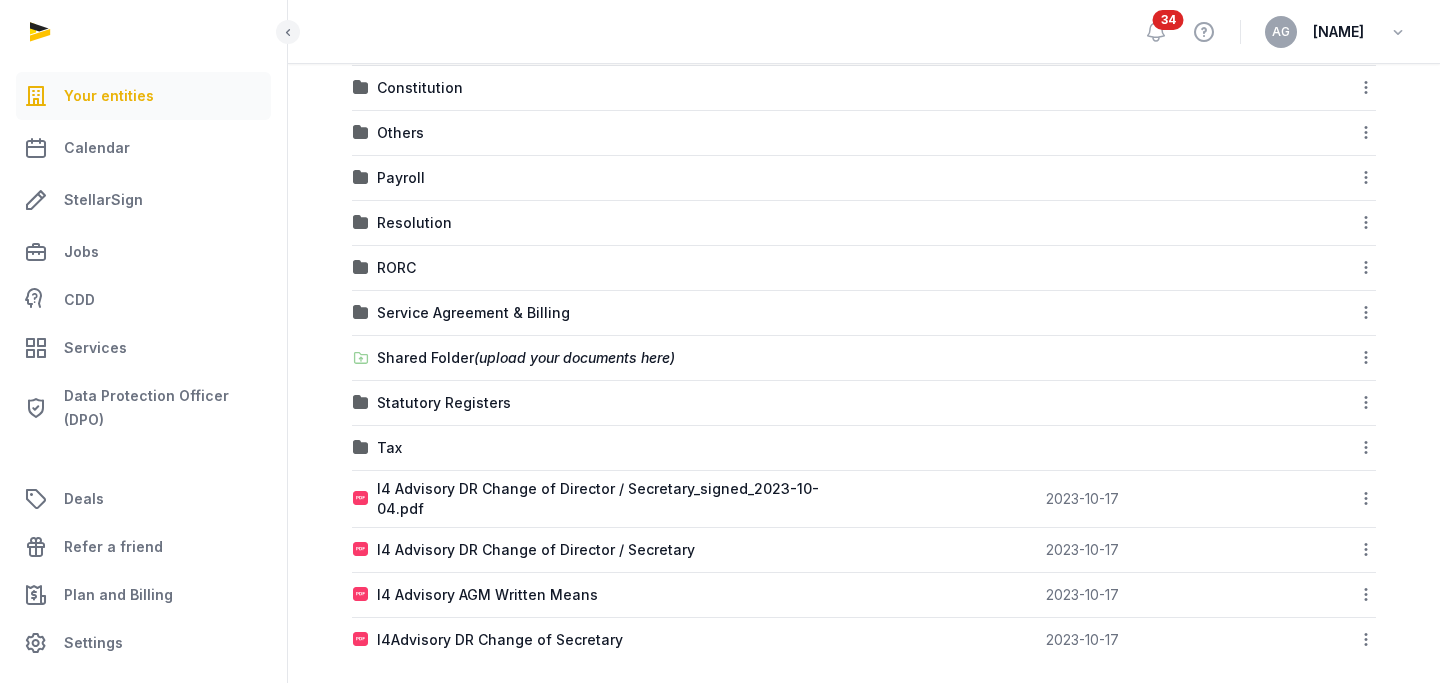 scroll, scrollTop: 870, scrollLeft: 0, axis: vertical 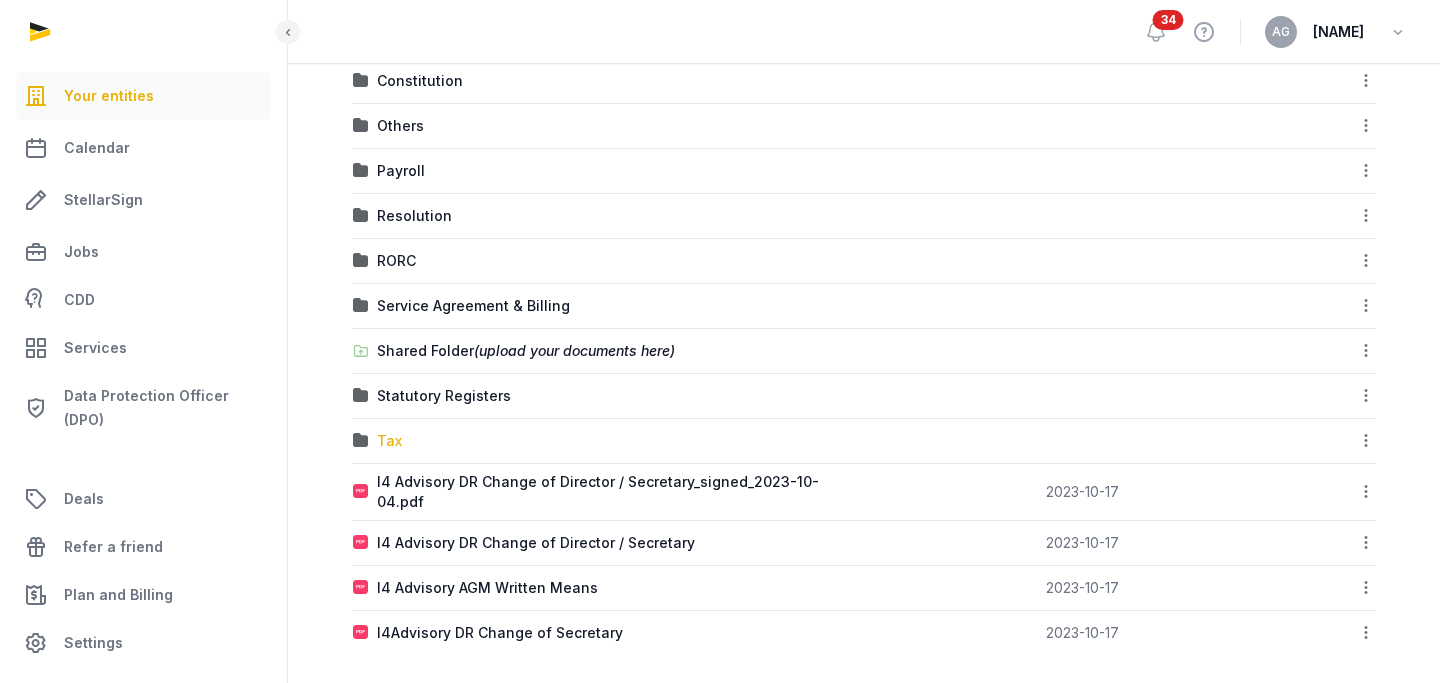click on "Tax" at bounding box center [389, 441] 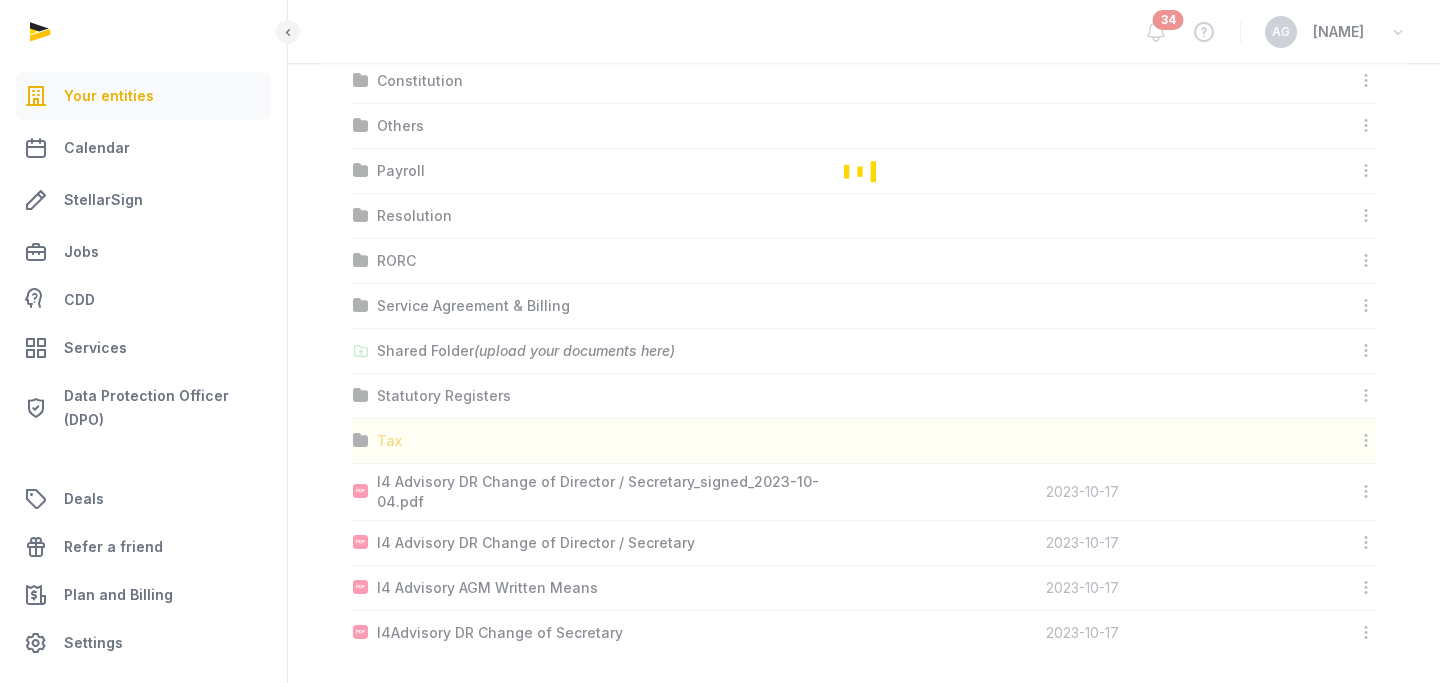 scroll, scrollTop: 52, scrollLeft: 0, axis: vertical 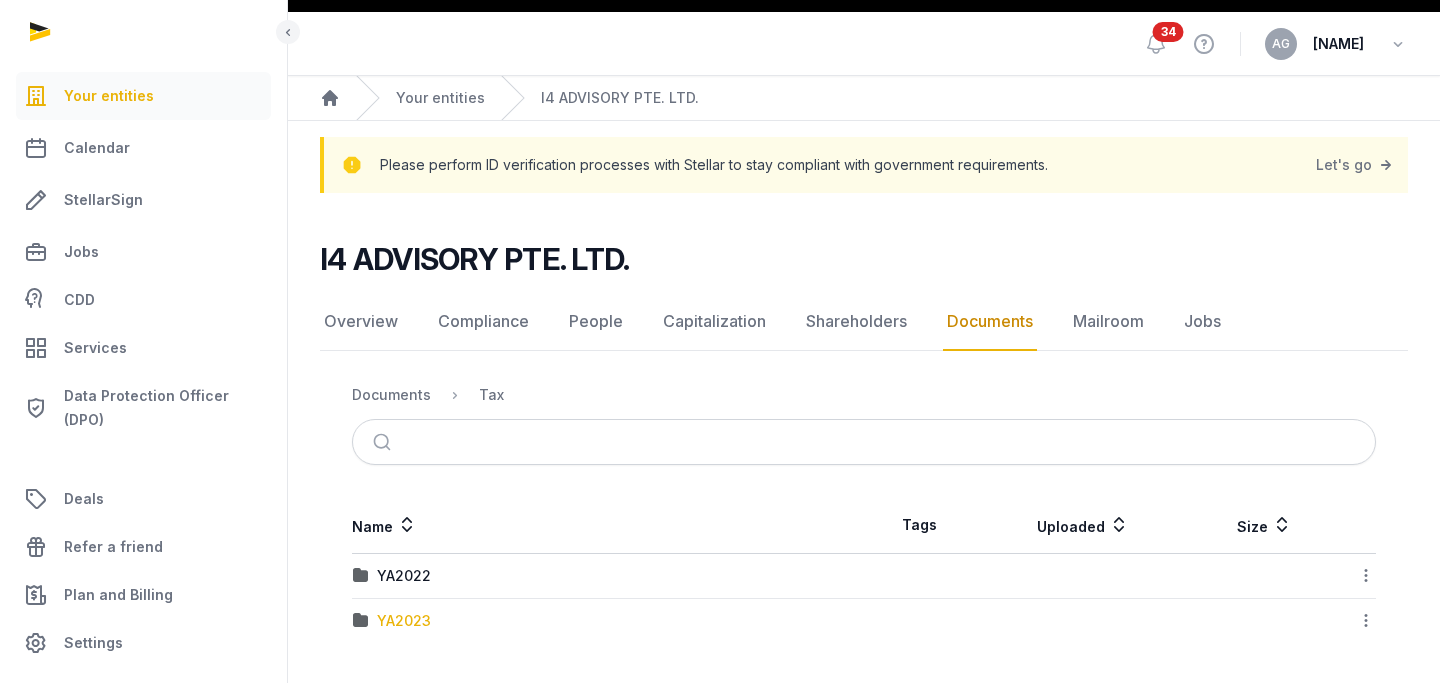 click on "YA2023" at bounding box center (404, 621) 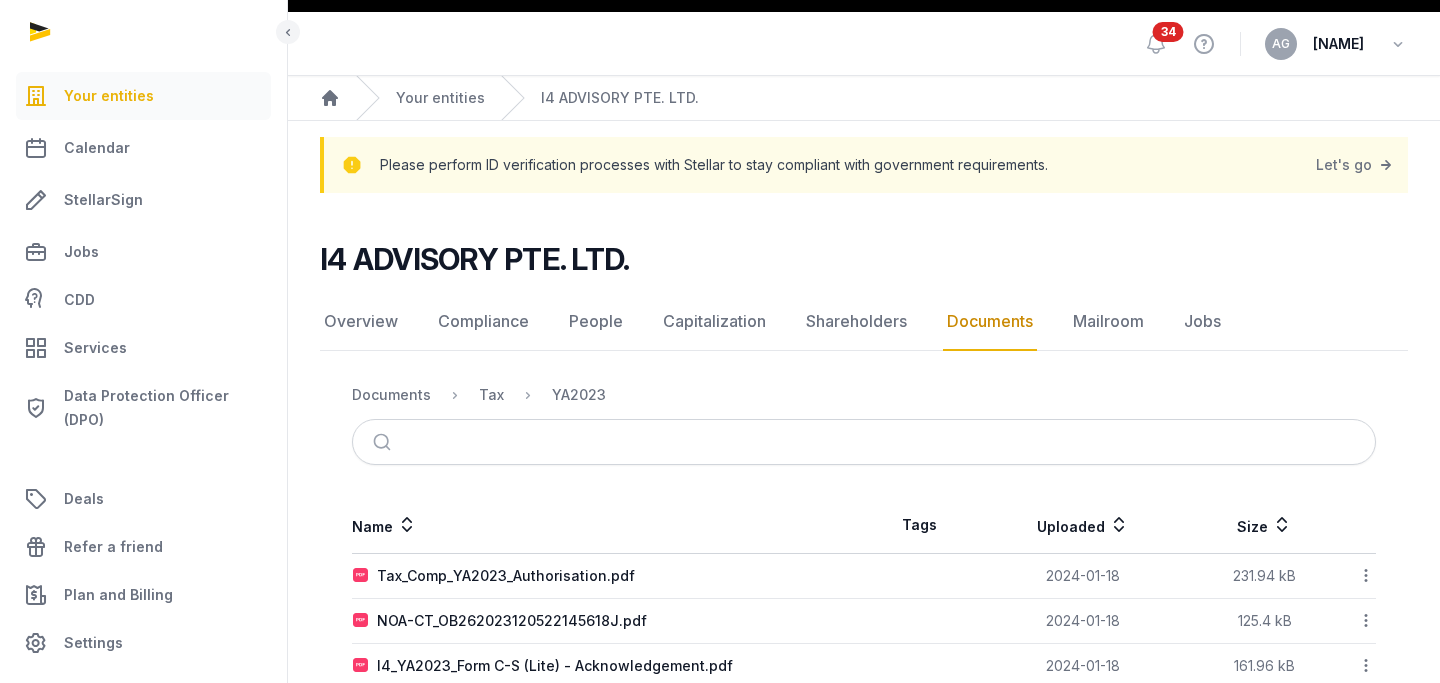 scroll, scrollTop: 97, scrollLeft: 0, axis: vertical 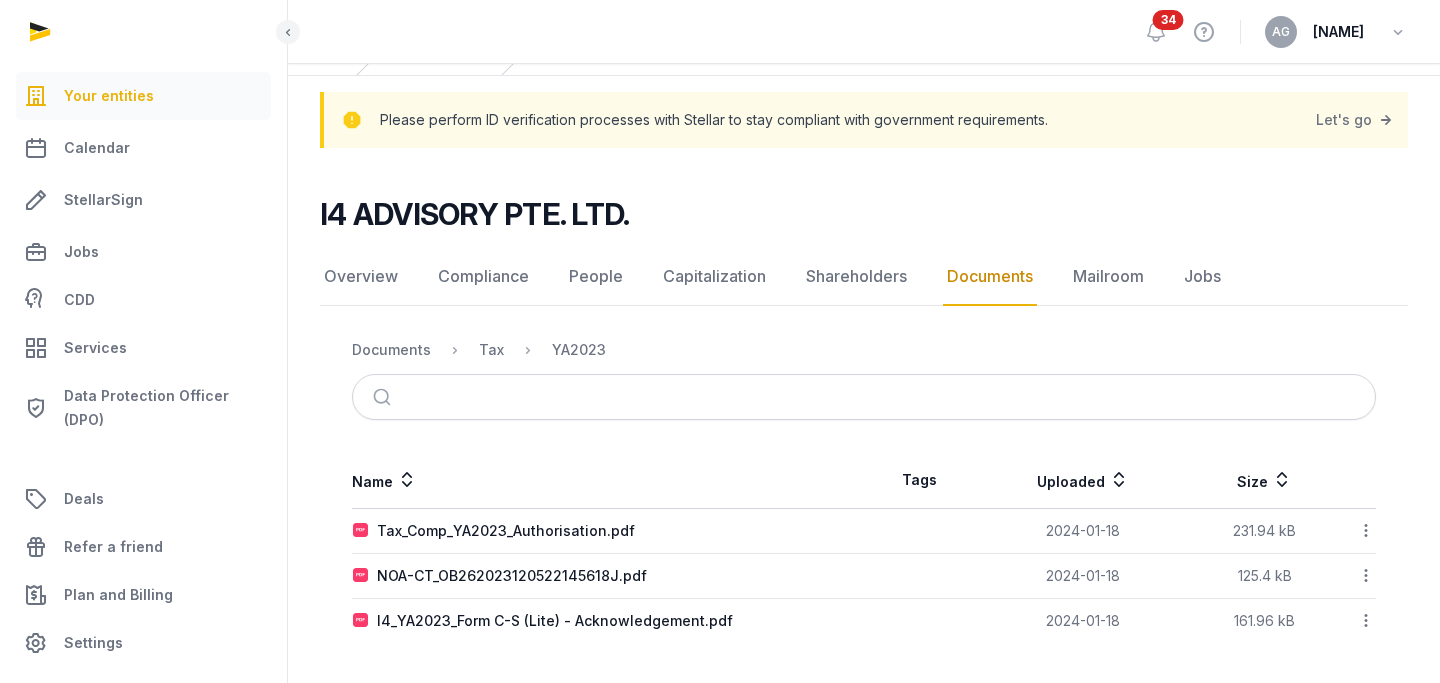 click on "Documents" 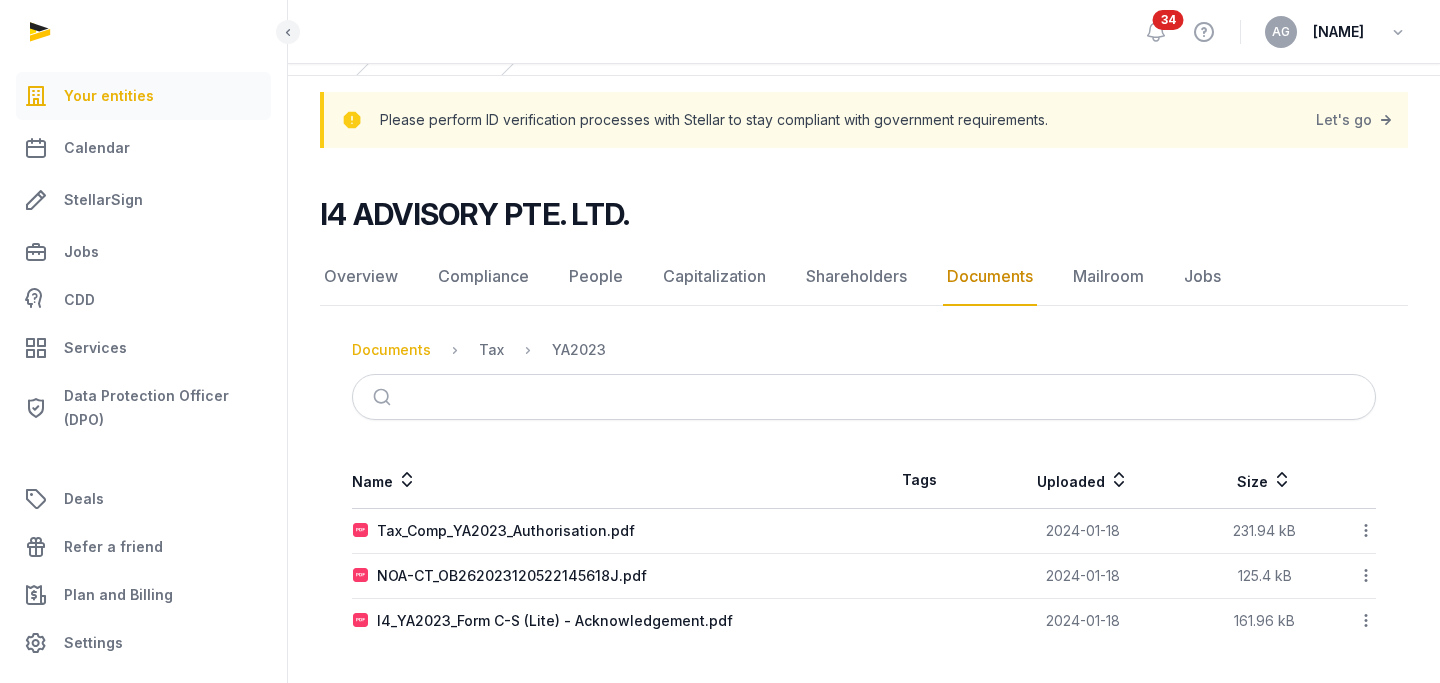 click on "Documents" at bounding box center [391, 350] 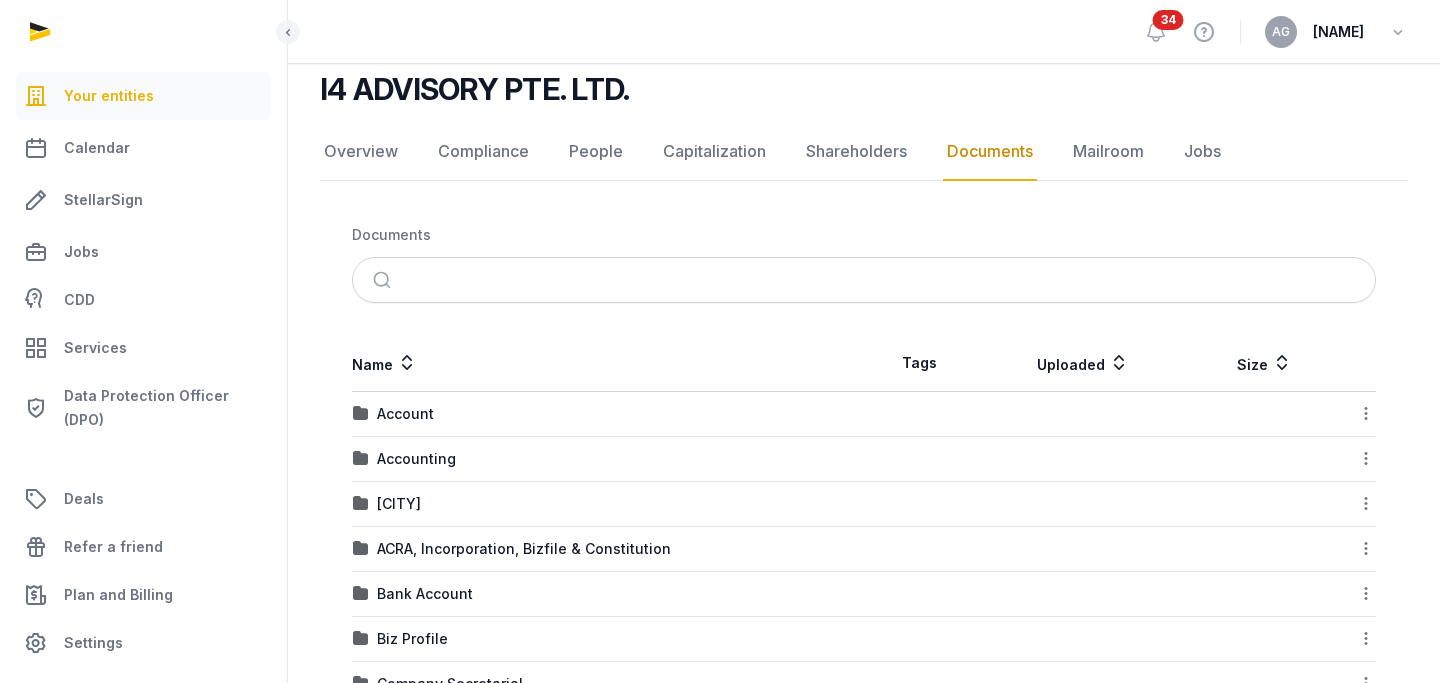 scroll, scrollTop: 381, scrollLeft: 0, axis: vertical 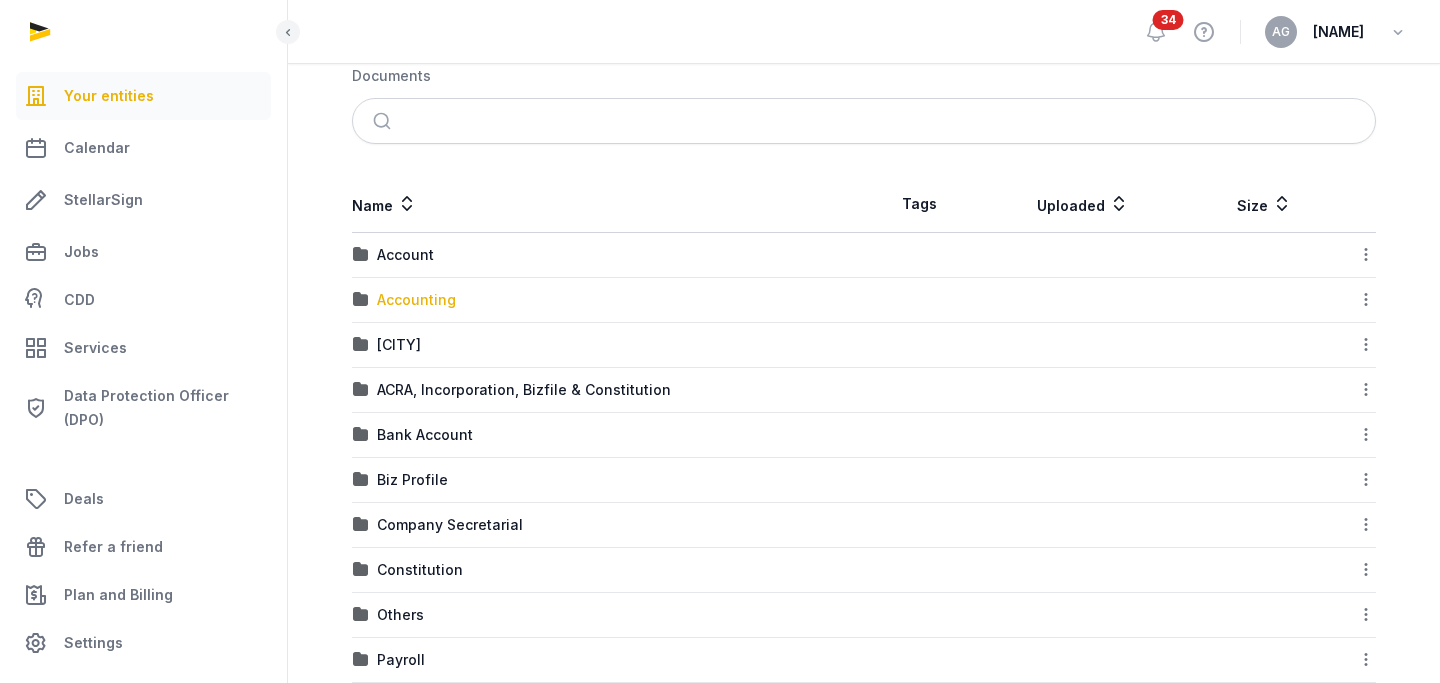click on "Accounting" at bounding box center [416, 300] 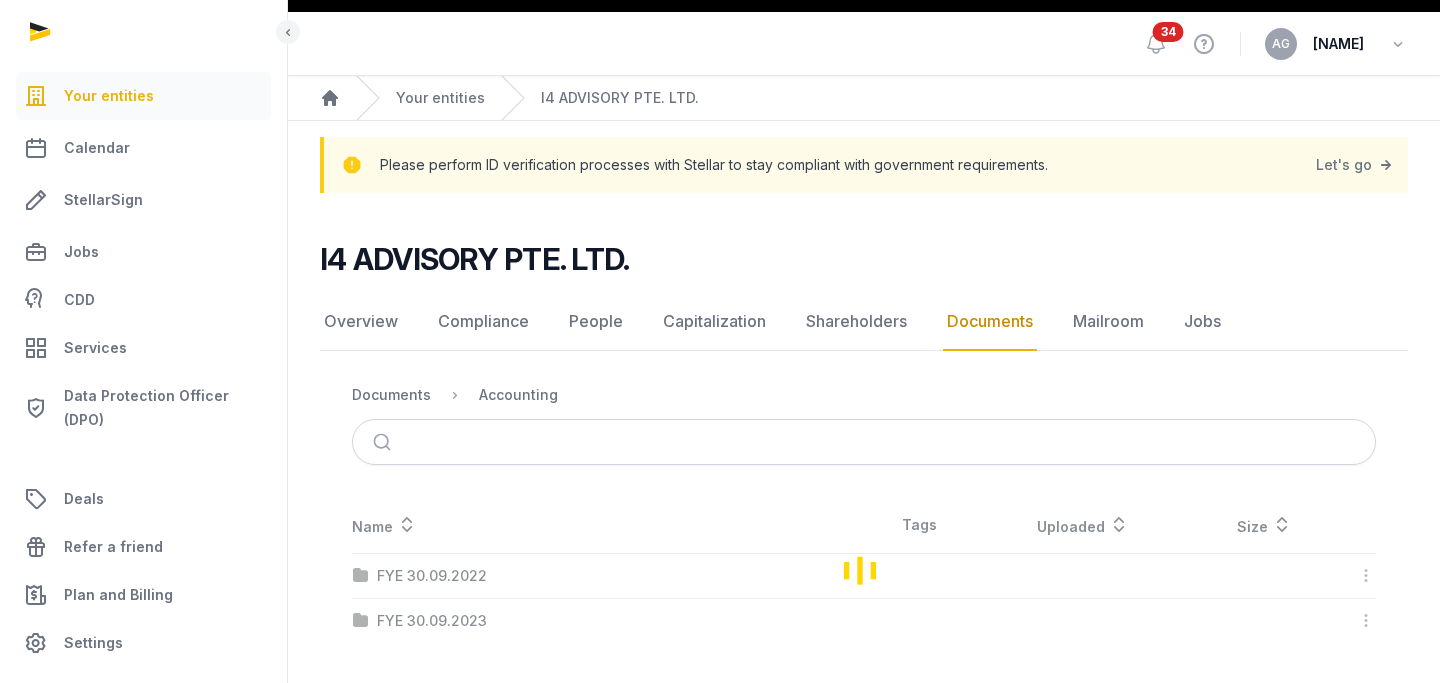scroll, scrollTop: 52, scrollLeft: 0, axis: vertical 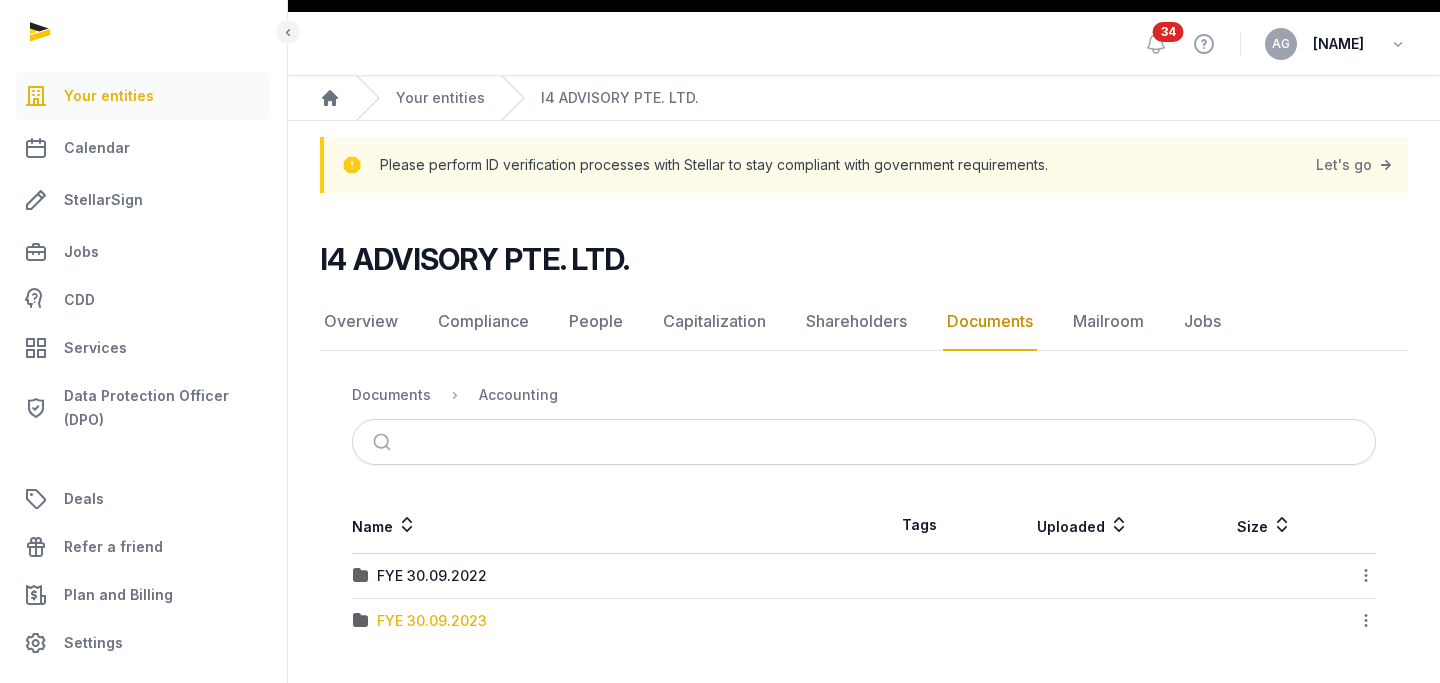 click on "FYE 30.09.2023" at bounding box center (432, 621) 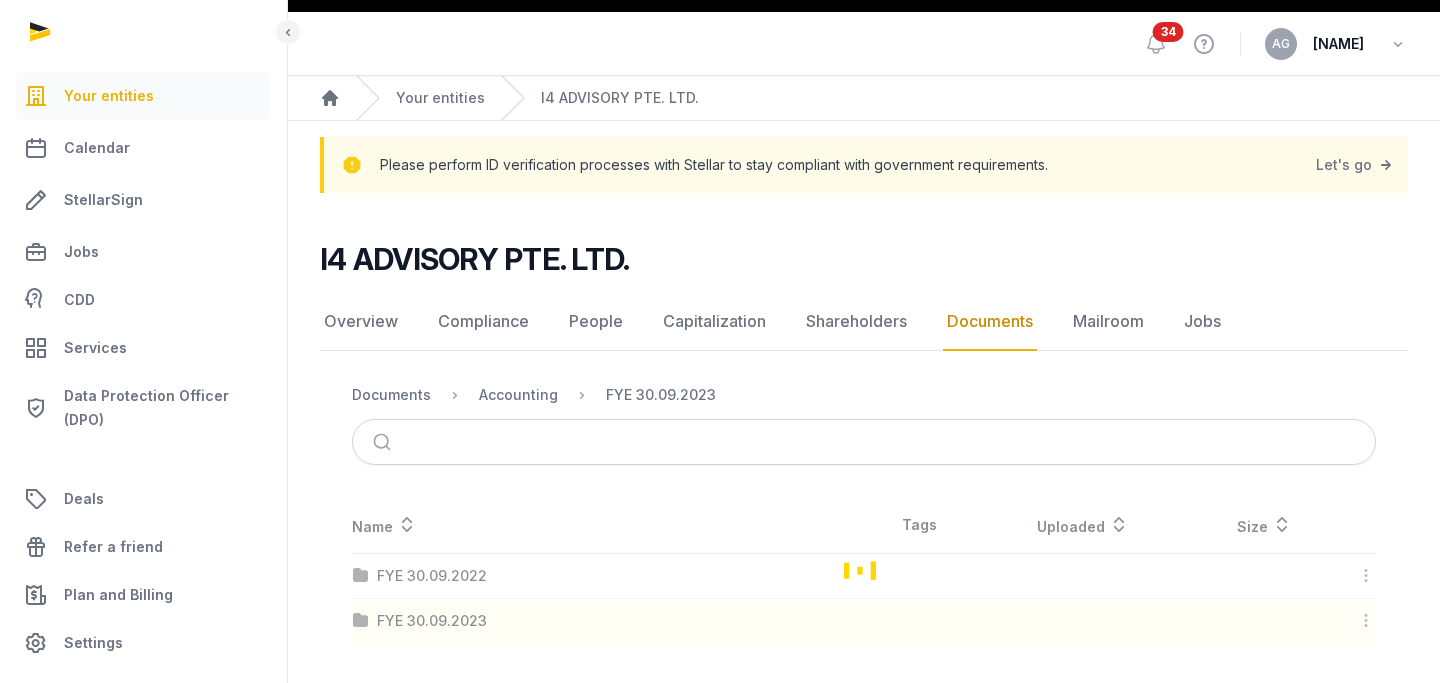 scroll, scrollTop: 7, scrollLeft: 0, axis: vertical 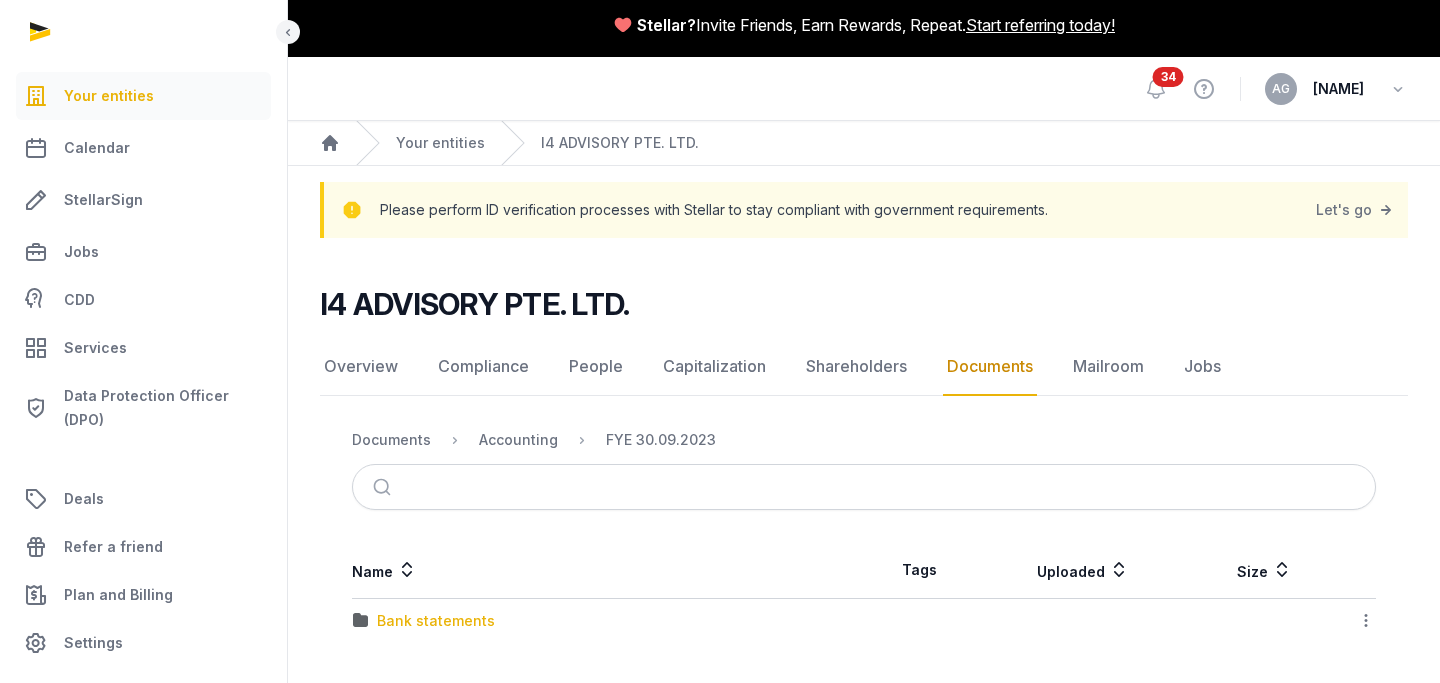 click on "Bank statements" at bounding box center [436, 621] 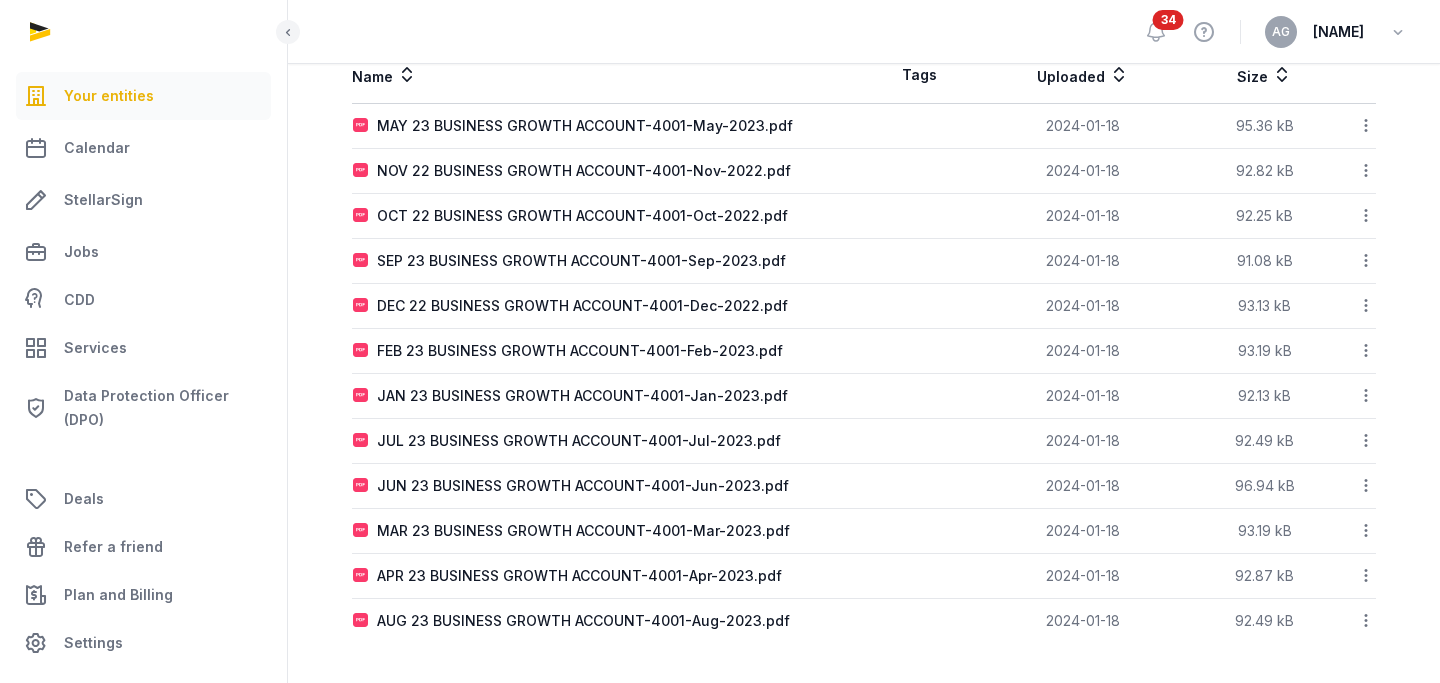 scroll, scrollTop: 0, scrollLeft: 0, axis: both 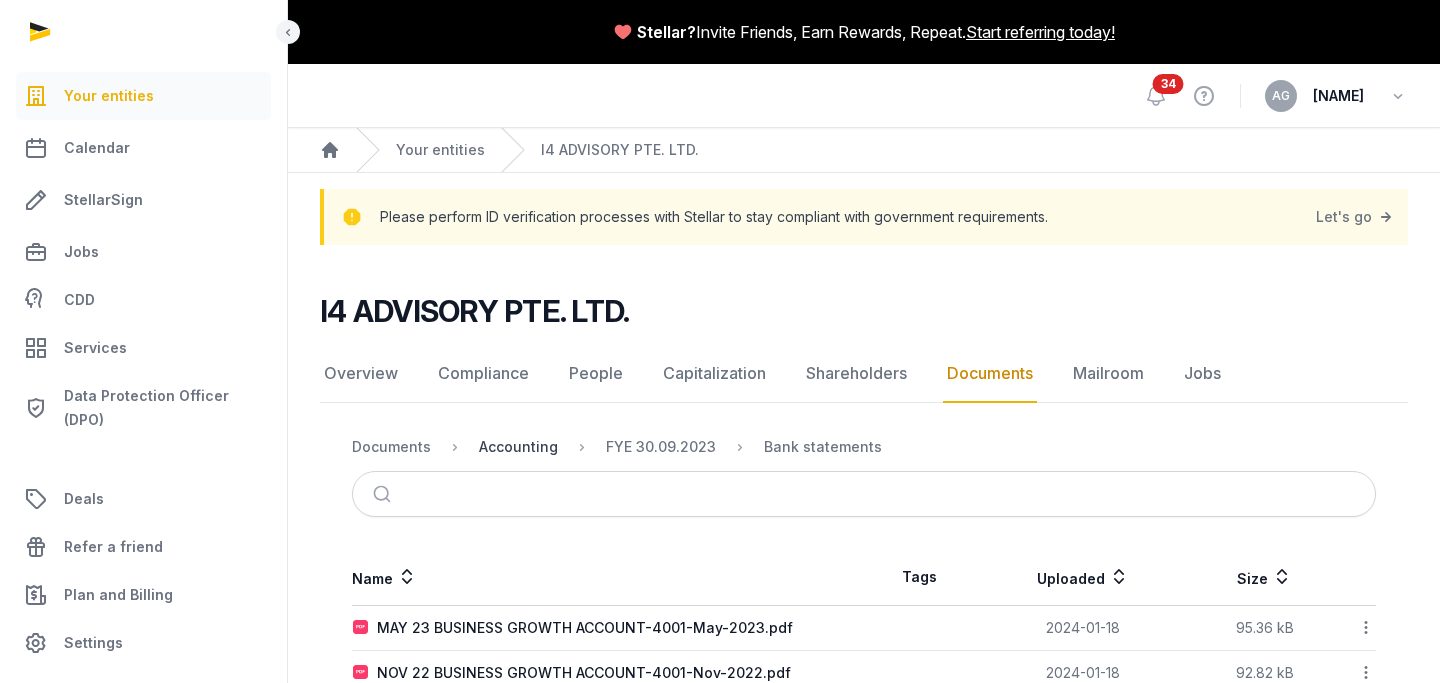 click on "Accounting" at bounding box center (518, 447) 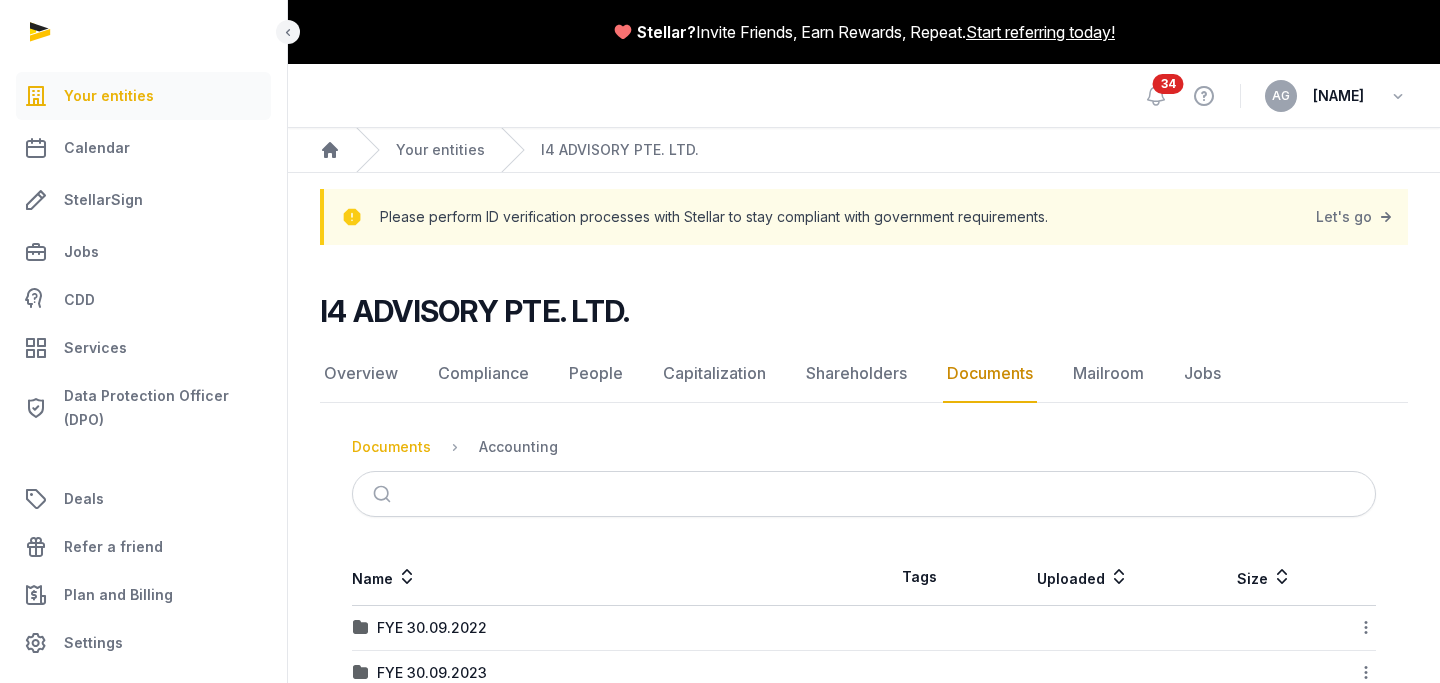 click on "Documents" at bounding box center (391, 447) 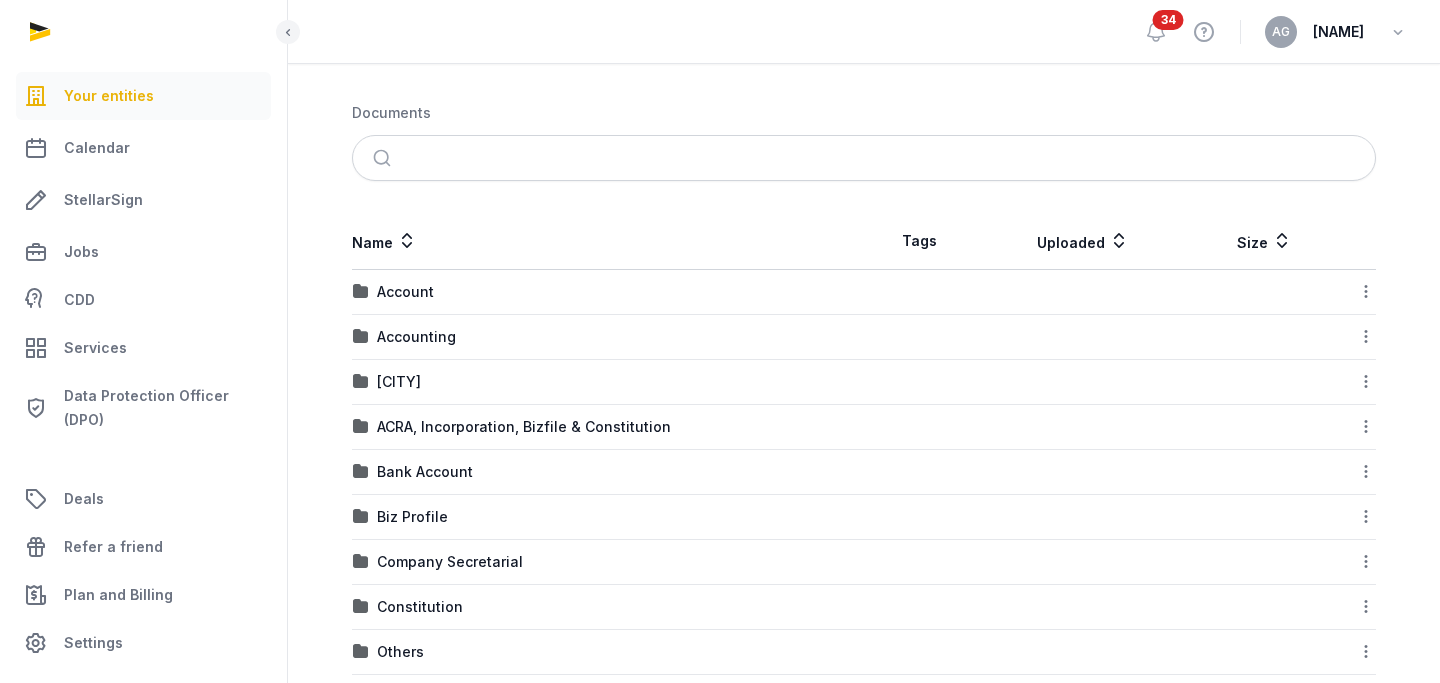 scroll, scrollTop: 386, scrollLeft: 0, axis: vertical 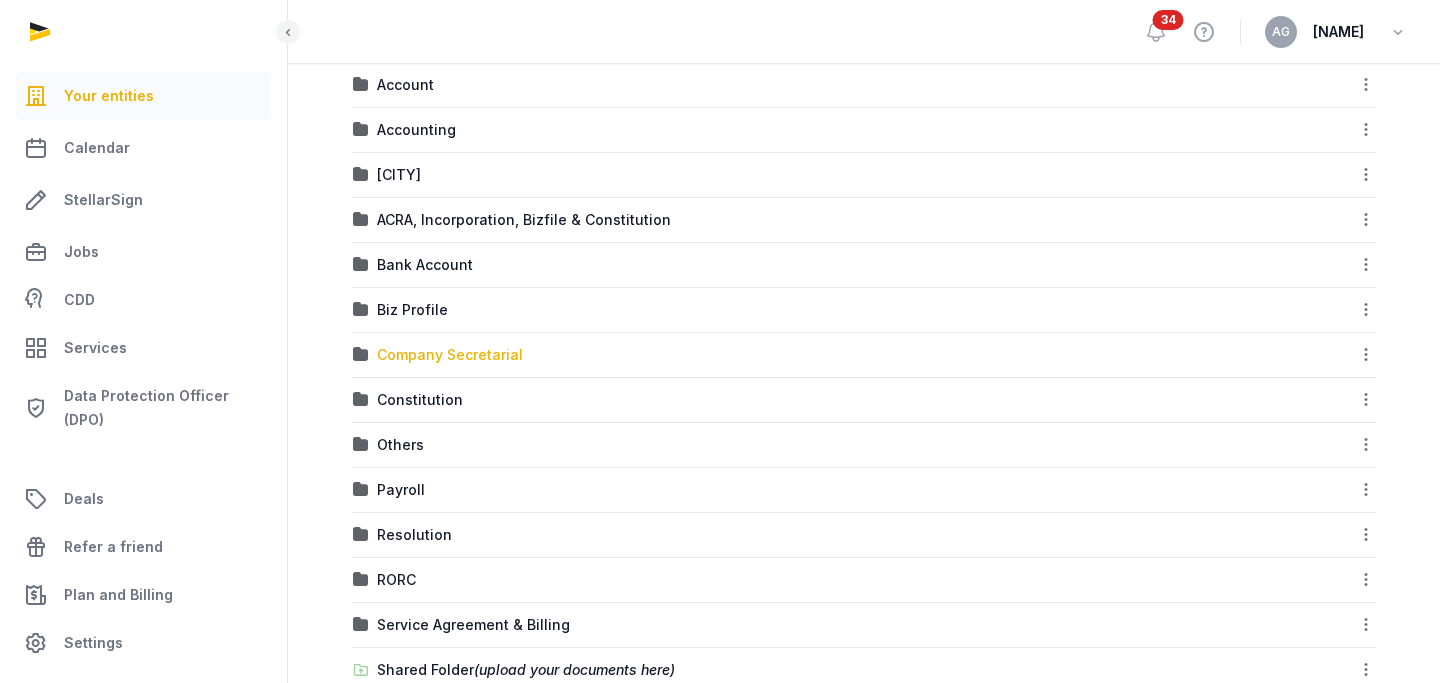 click on "Company Secretarial" at bounding box center (450, 355) 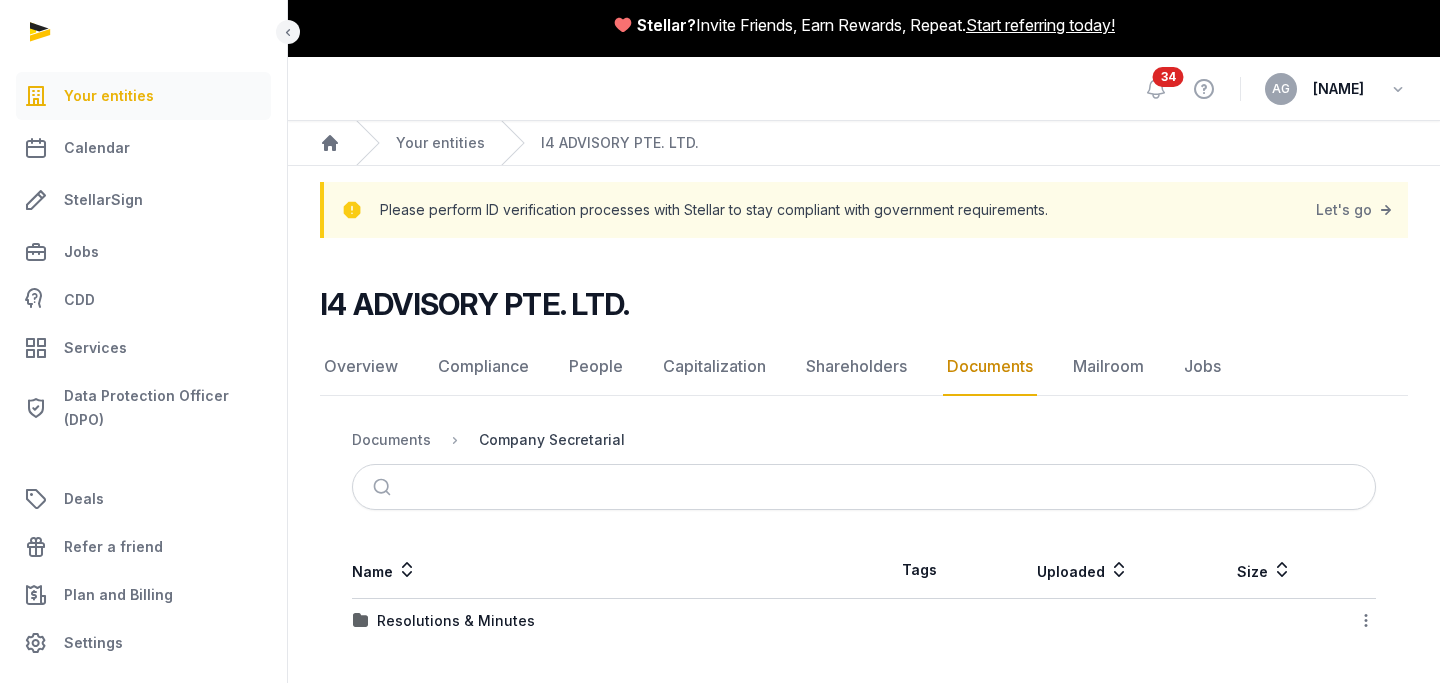 scroll, scrollTop: 7, scrollLeft: 0, axis: vertical 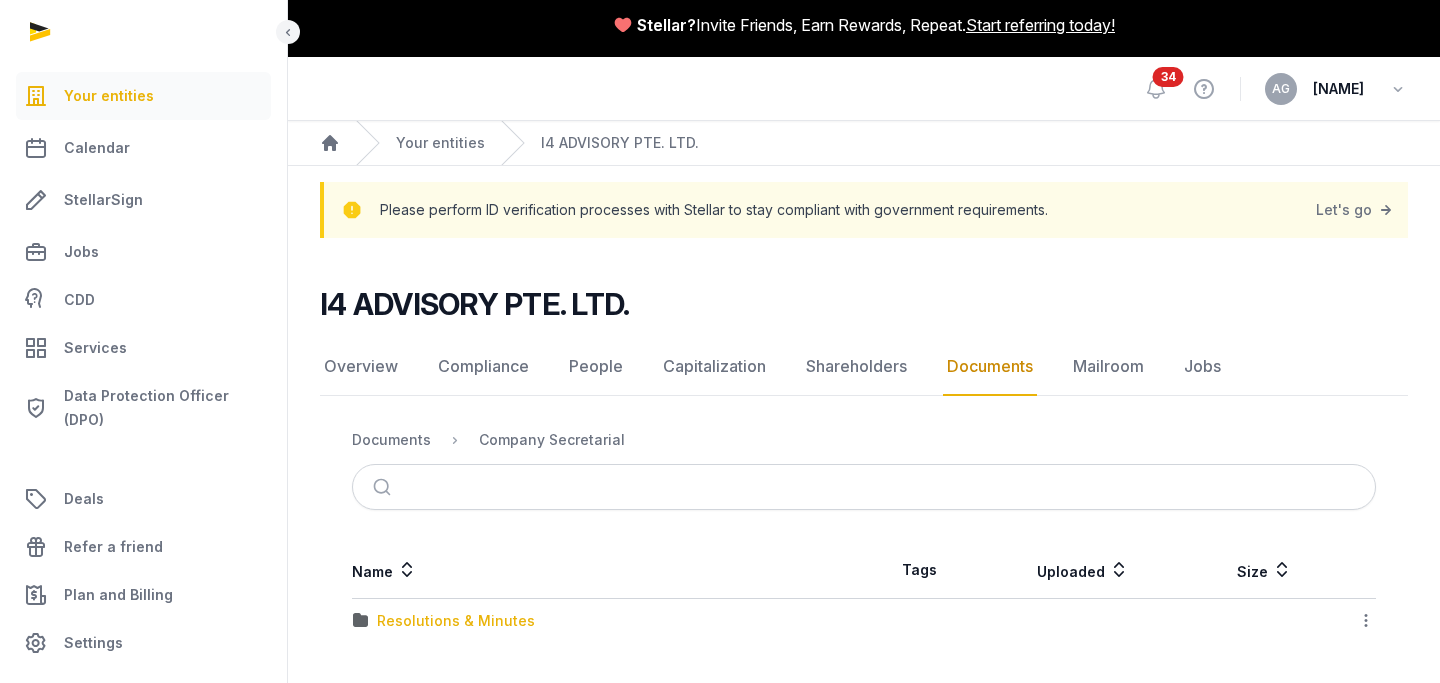 click on "Resolutions & Minutes" at bounding box center [456, 621] 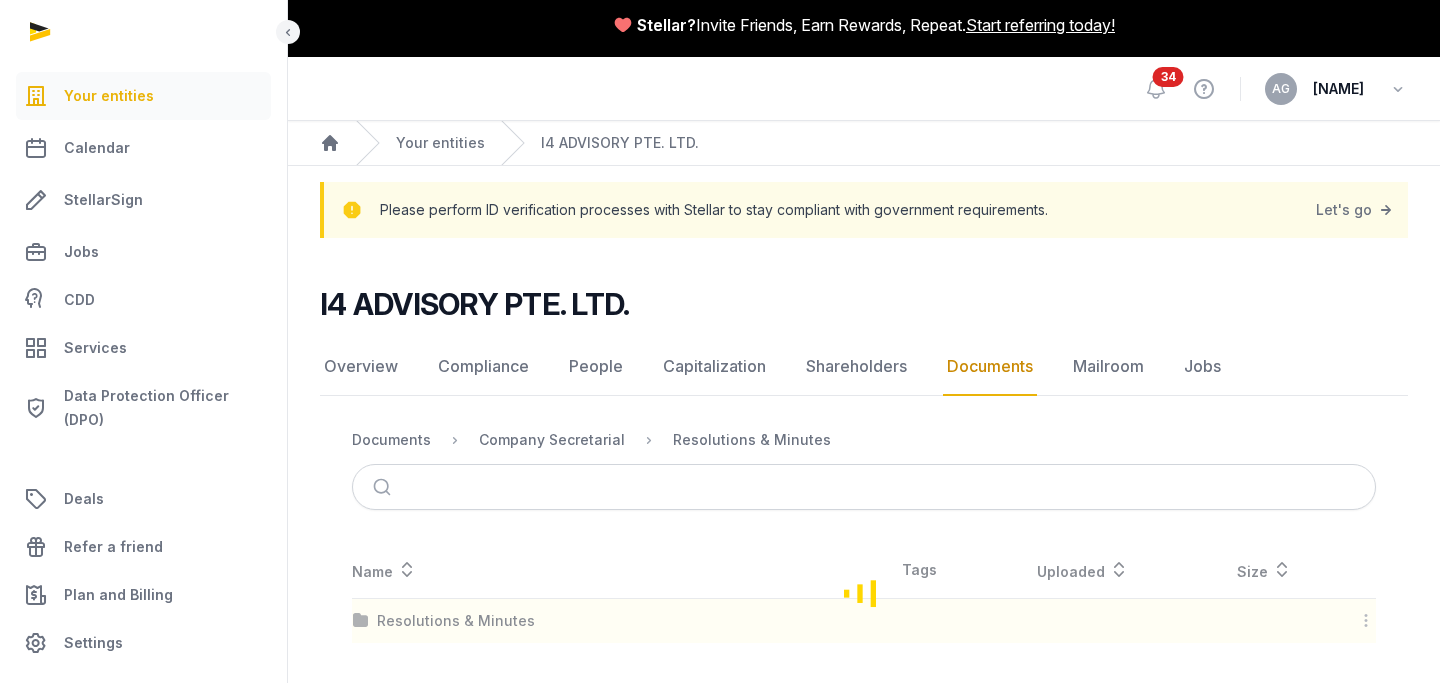 scroll, scrollTop: 52, scrollLeft: 0, axis: vertical 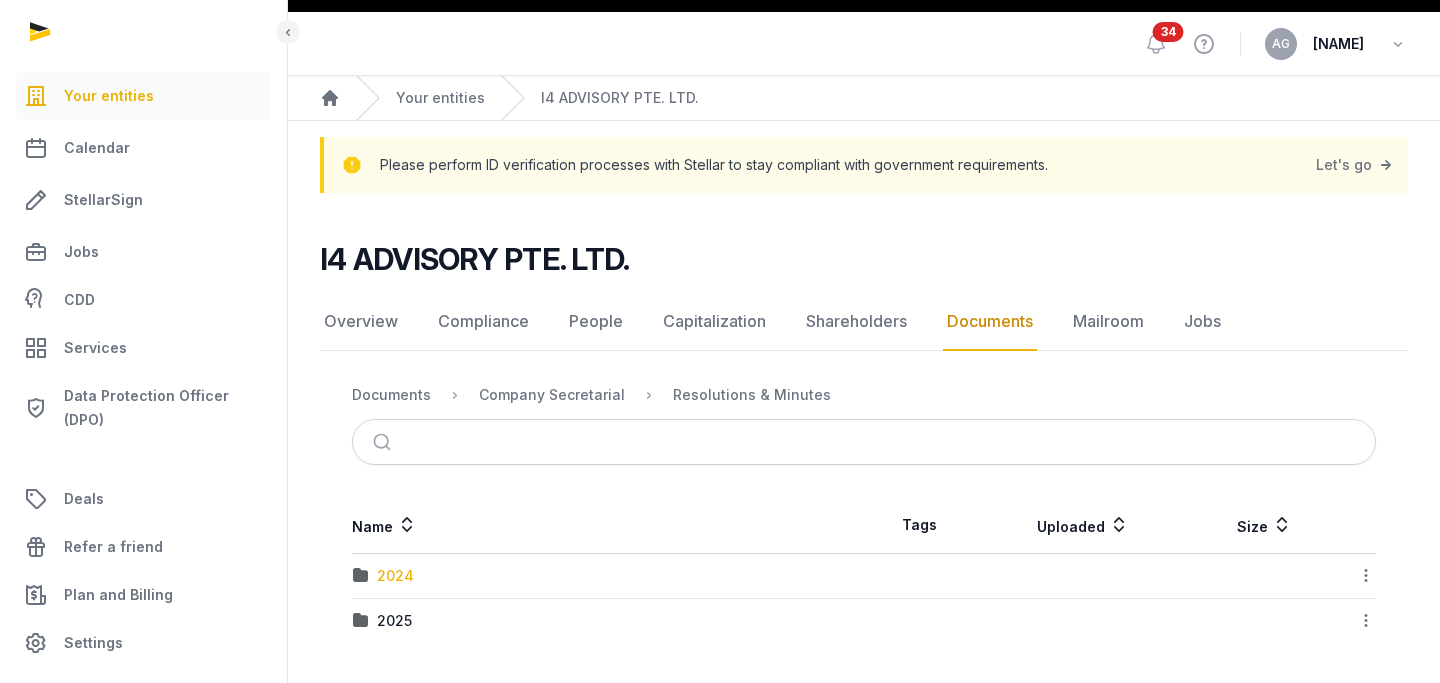 click on "2024" at bounding box center (395, 576) 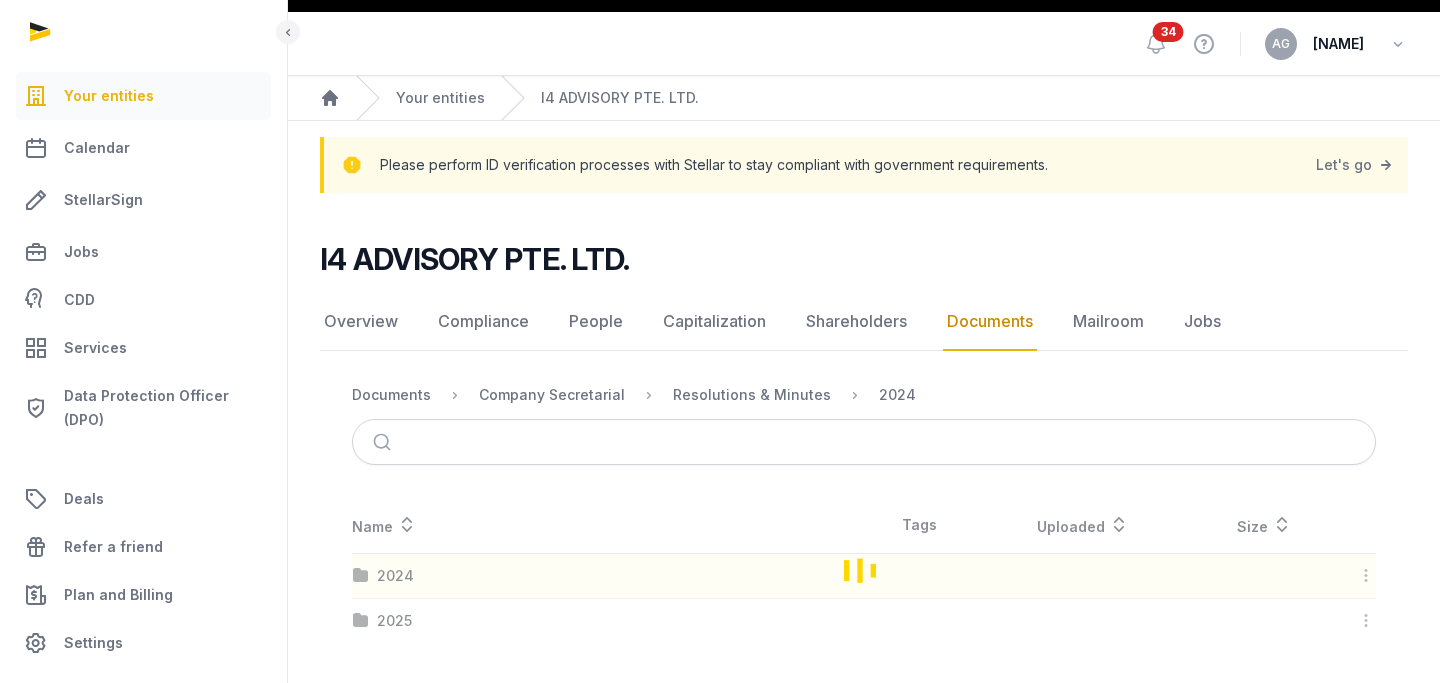 scroll, scrollTop: 142, scrollLeft: 0, axis: vertical 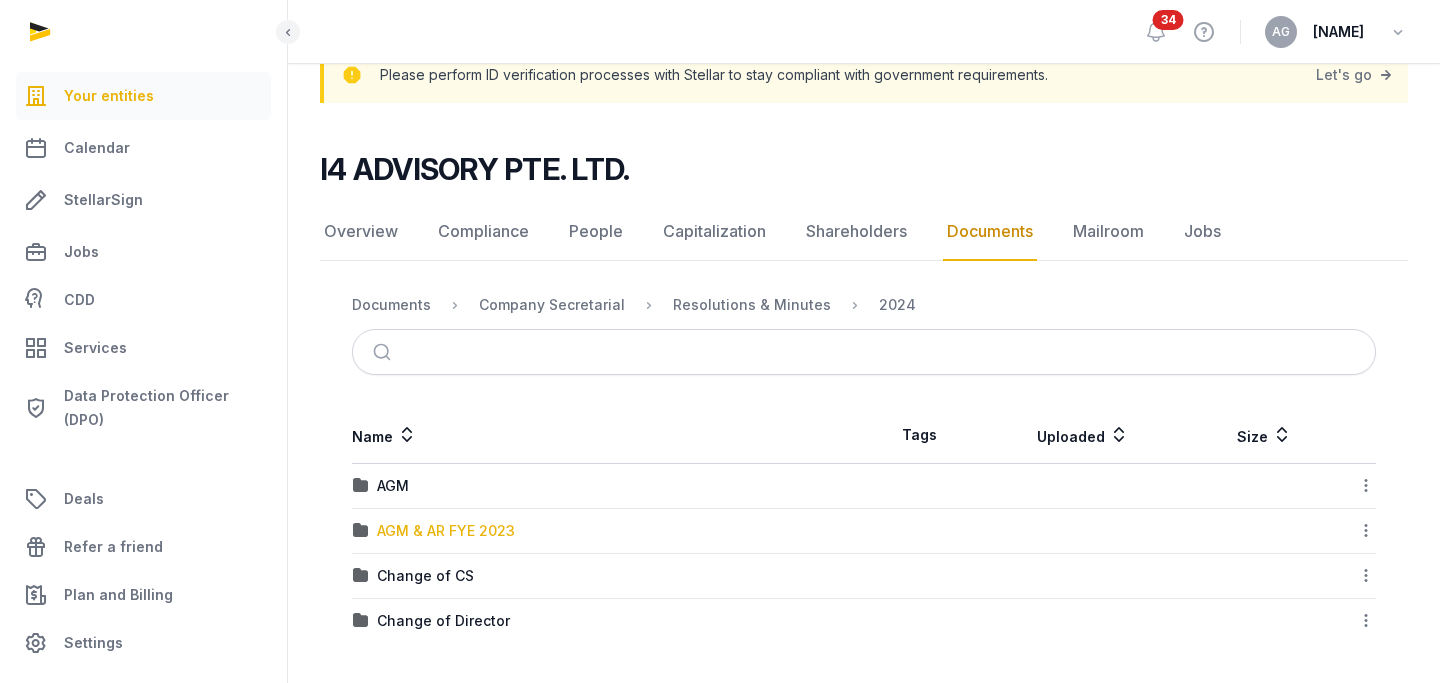 click on "AGM & AR FYE 2023" at bounding box center (446, 531) 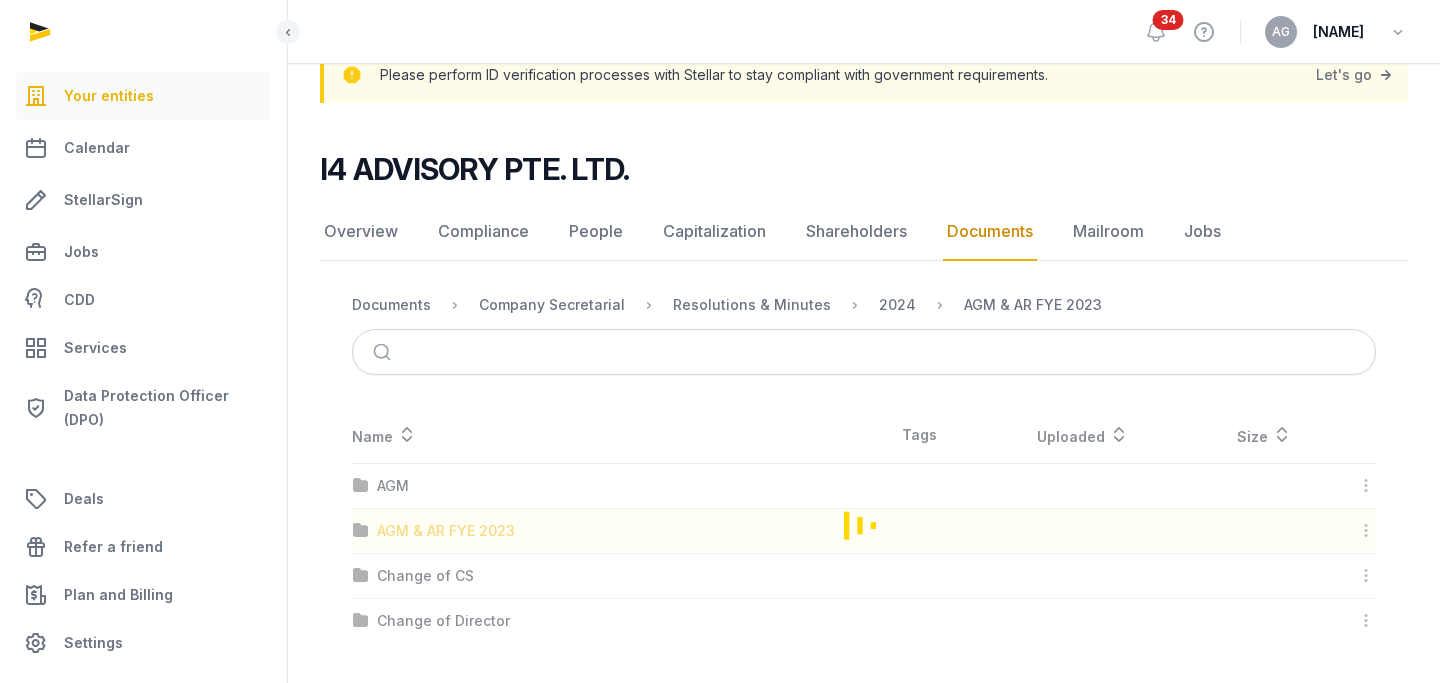 scroll, scrollTop: 154, scrollLeft: 0, axis: vertical 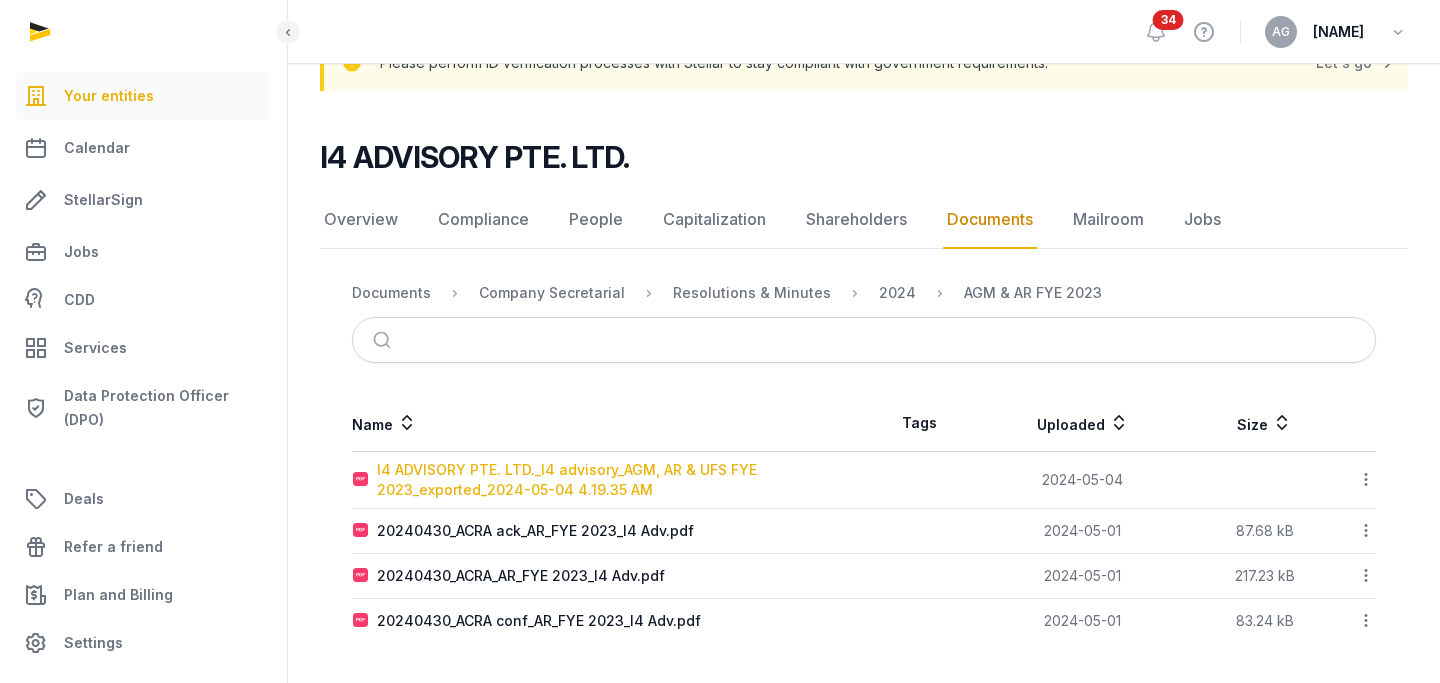 click on "I4 ADVISORY PTE. LTD._I4 advisory_AGM, AR & UFS FYE 2023_exported_2024-05-04 4.19.35 AM" at bounding box center [620, 480] 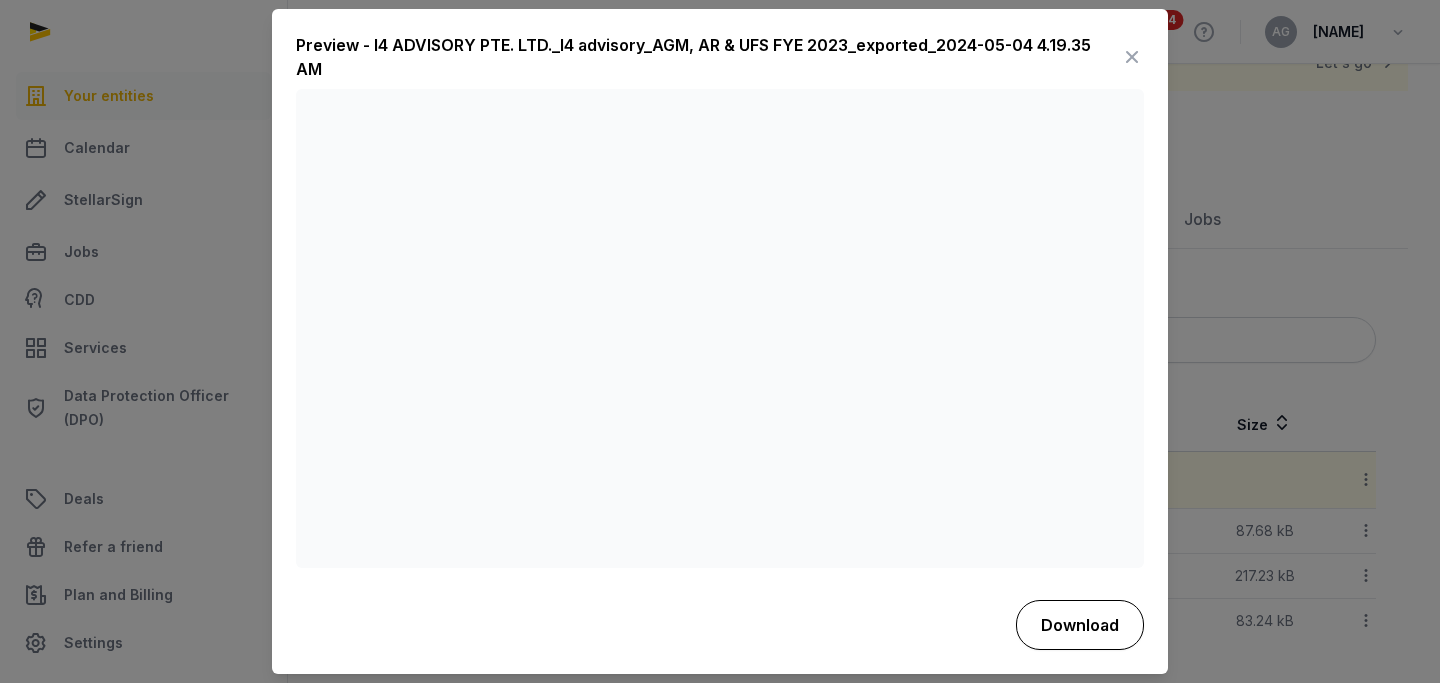 click on "Download" at bounding box center [1080, 625] 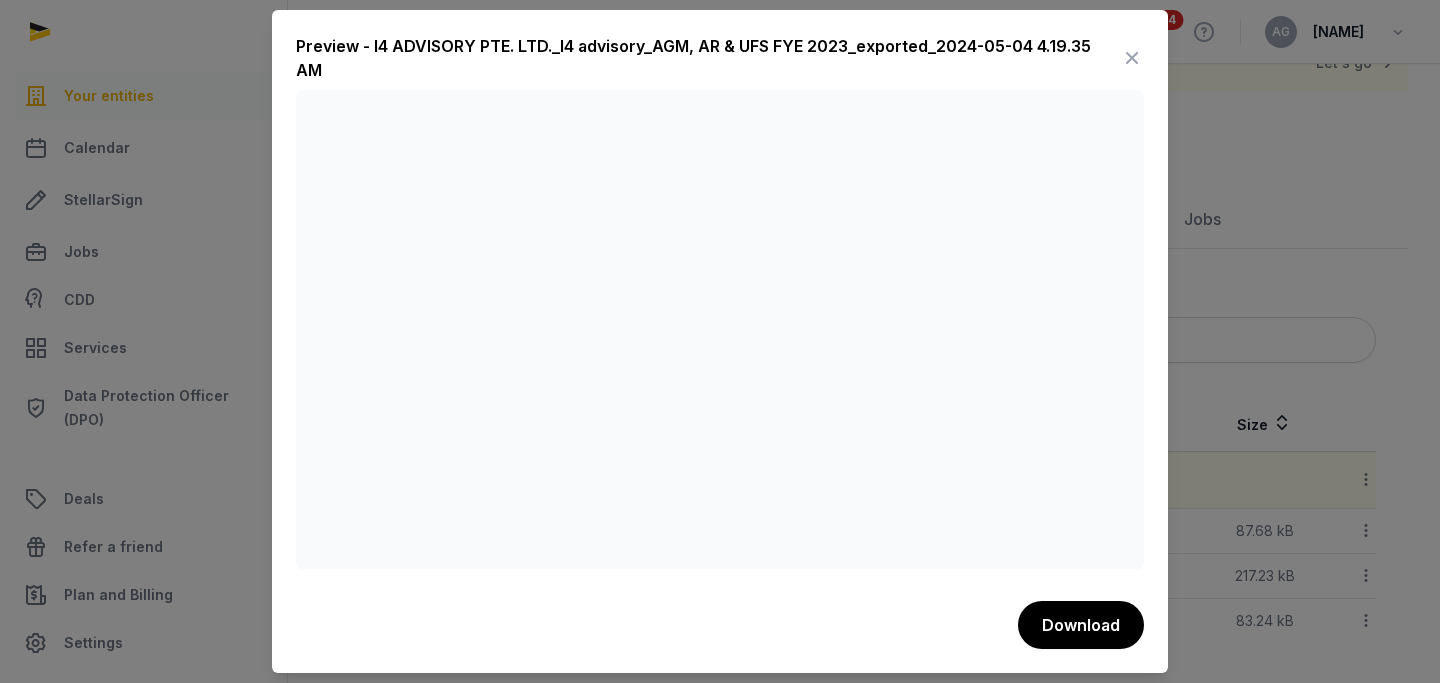 click at bounding box center (1132, 58) 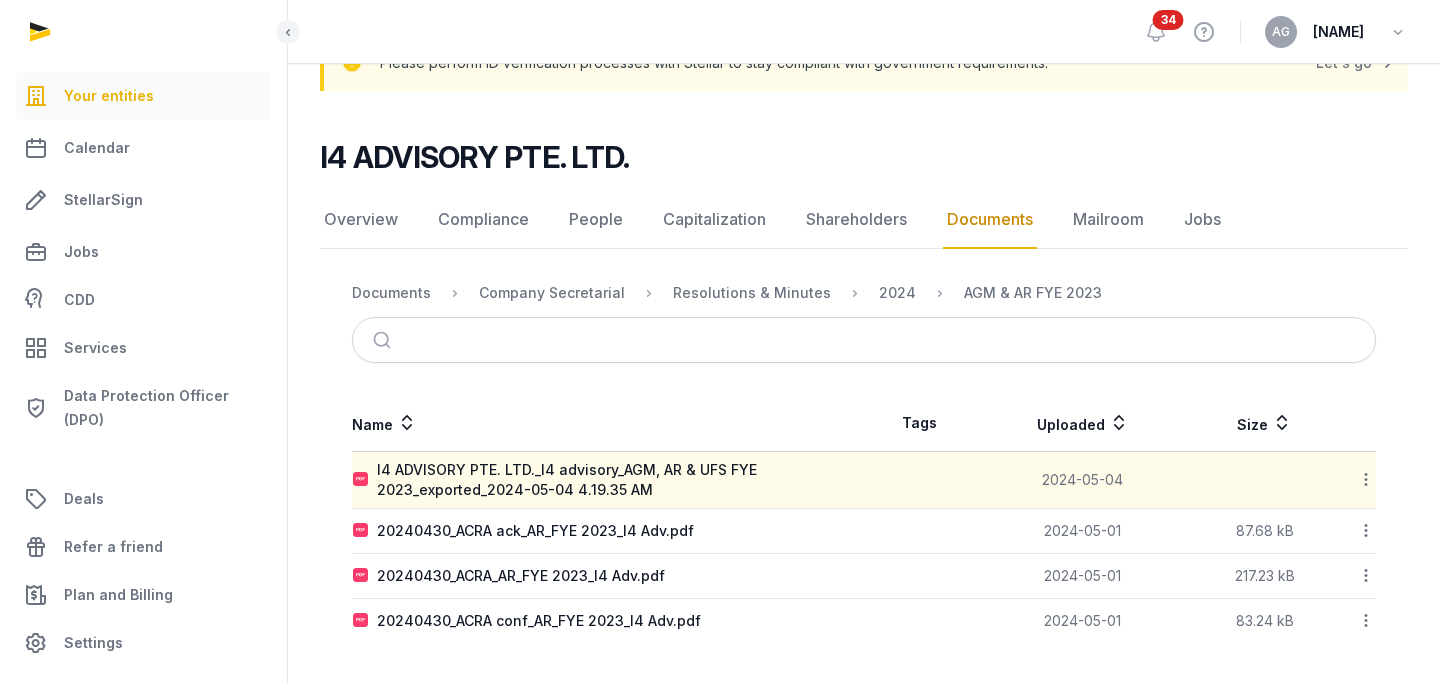 click on "34 View help AG [NAME]" at bounding box center [1276, 31] 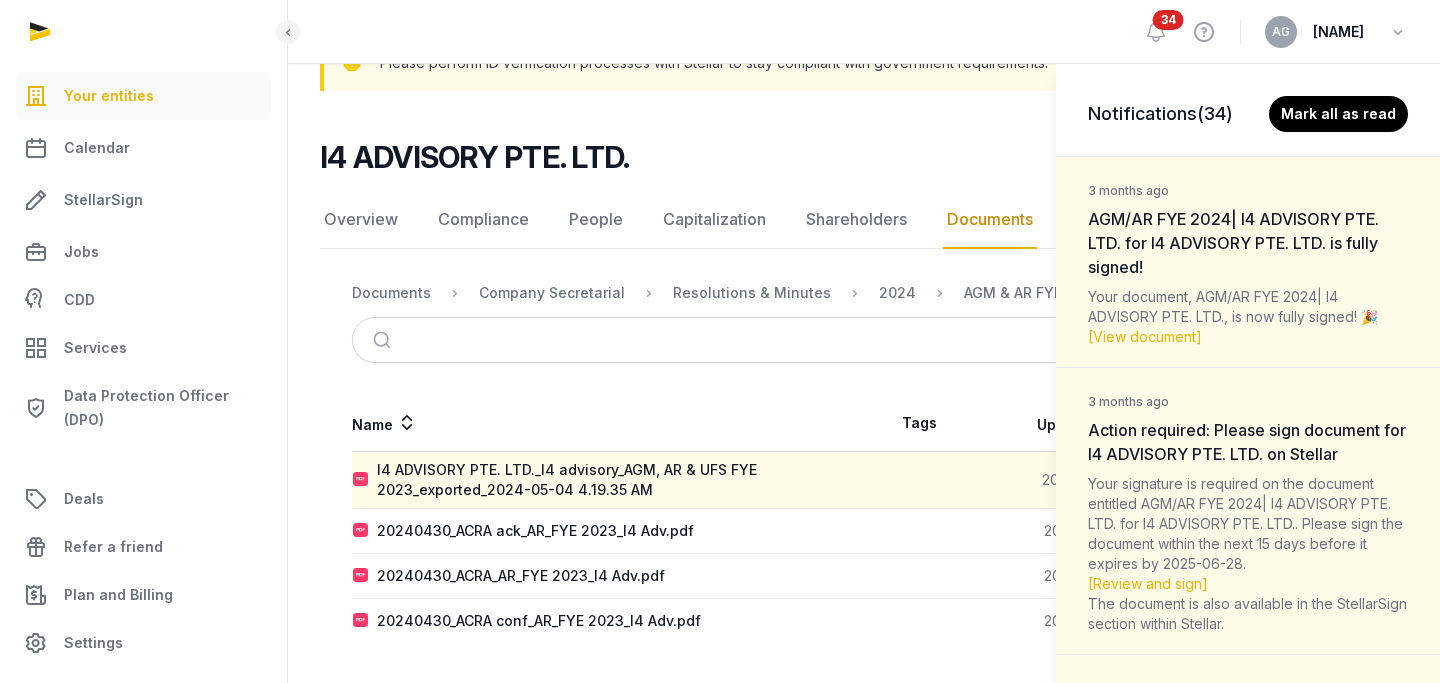 click on "Notifications  (34) Mark all as read 3 months ago AGM/AR FYE 2024| I4 ADVISORY PTE. LTD. for I4 ADVISORY PTE. LTD. is fully signed! Your document, AGM/AR FYE 2024| I4 ADVISORY PTE. LTD., is now fully signed! 🎉  [View document] 3 months ago Action required: Please sign document for I4 ADVISORY PTE. LTD. on Stellar Your signature is required on the document entitled AGM/AR FYE 2024| I4 ADVISORY PTE. LTD. for I4 ADVISORY PTE. LTD.. Please sign the document within the next 15 days before it expires by 2025-06-28. [Review and sign] The document is also available in the StellarSign section within Stellar. 3 months ago Your signature is required for I4 ADVISORY PTE. LTD. on Stellar A document called AGM/AR FYE 2024| I4 ADVISORY PTE. LTD. for I4 ADVISORY PTE. LTD. requires your signature. Please review and sign the document in the next 10 days. The document will expire on 2025-06-28. [Review and sign] You can also check out the document in the StellarSign section. 4 months ago 4 months ago 5 months ago" at bounding box center [720, 341] 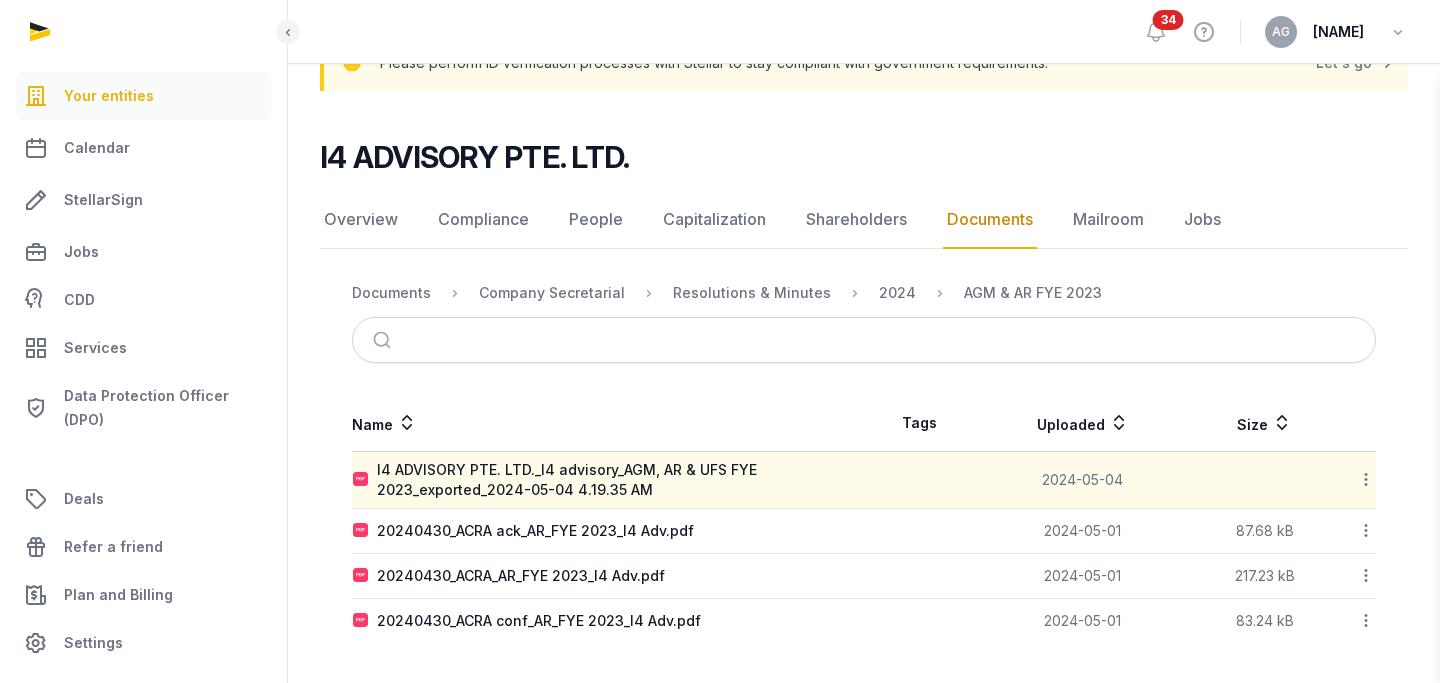 click on "34 View help AG [NAME]" at bounding box center [1276, 31] 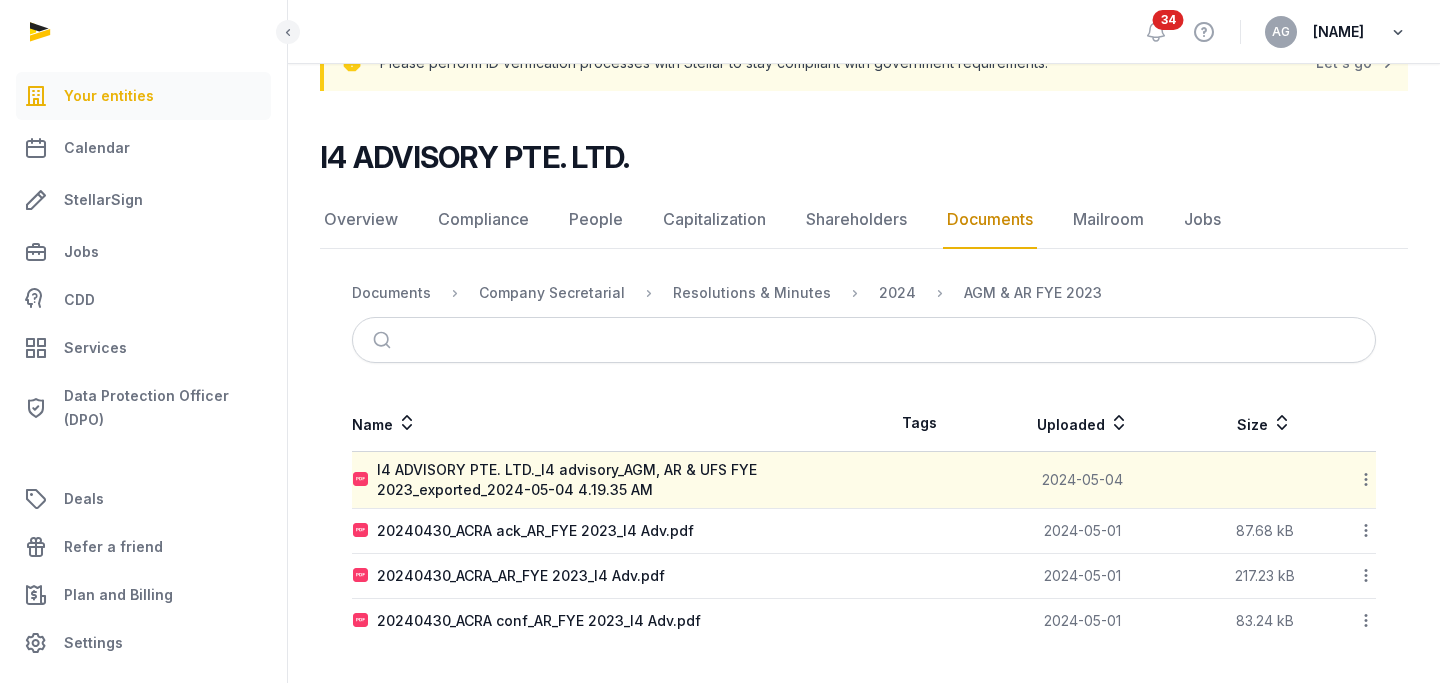 click at bounding box center [1398, 32] 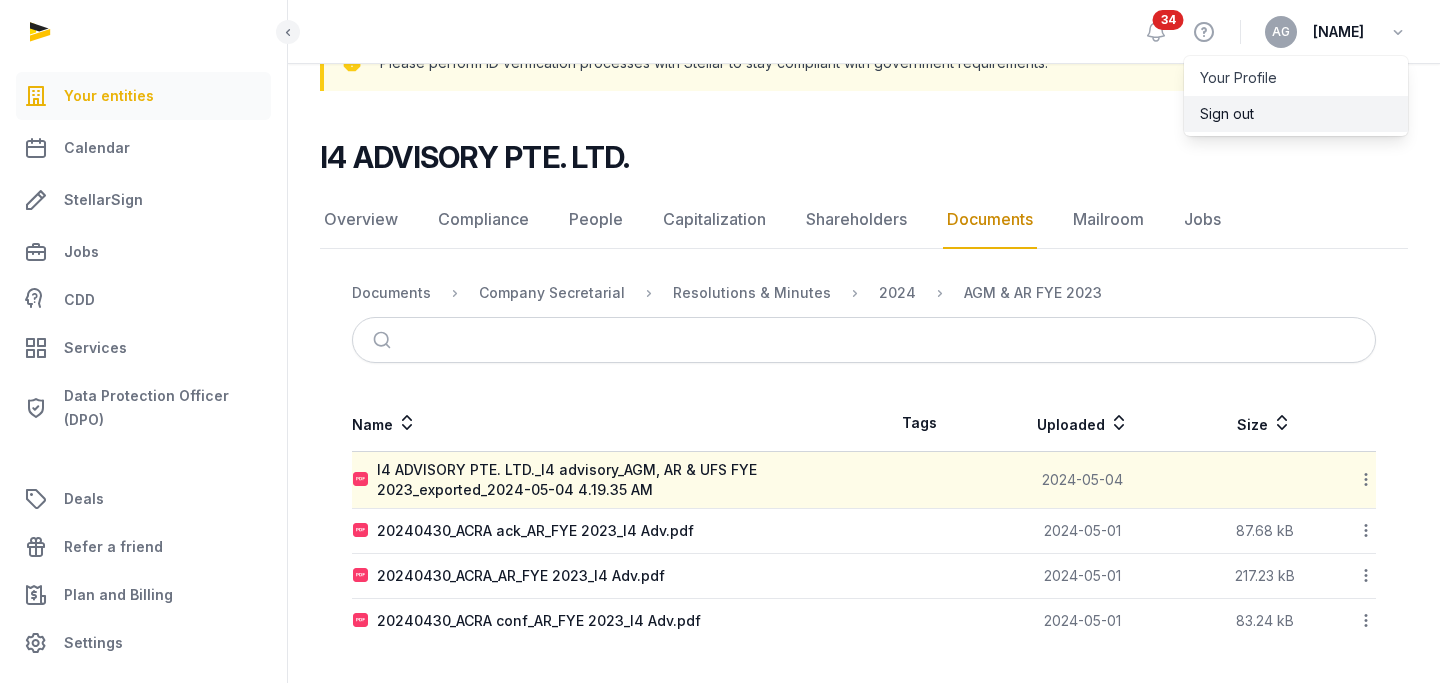 click on "Sign out" at bounding box center [1296, 114] 